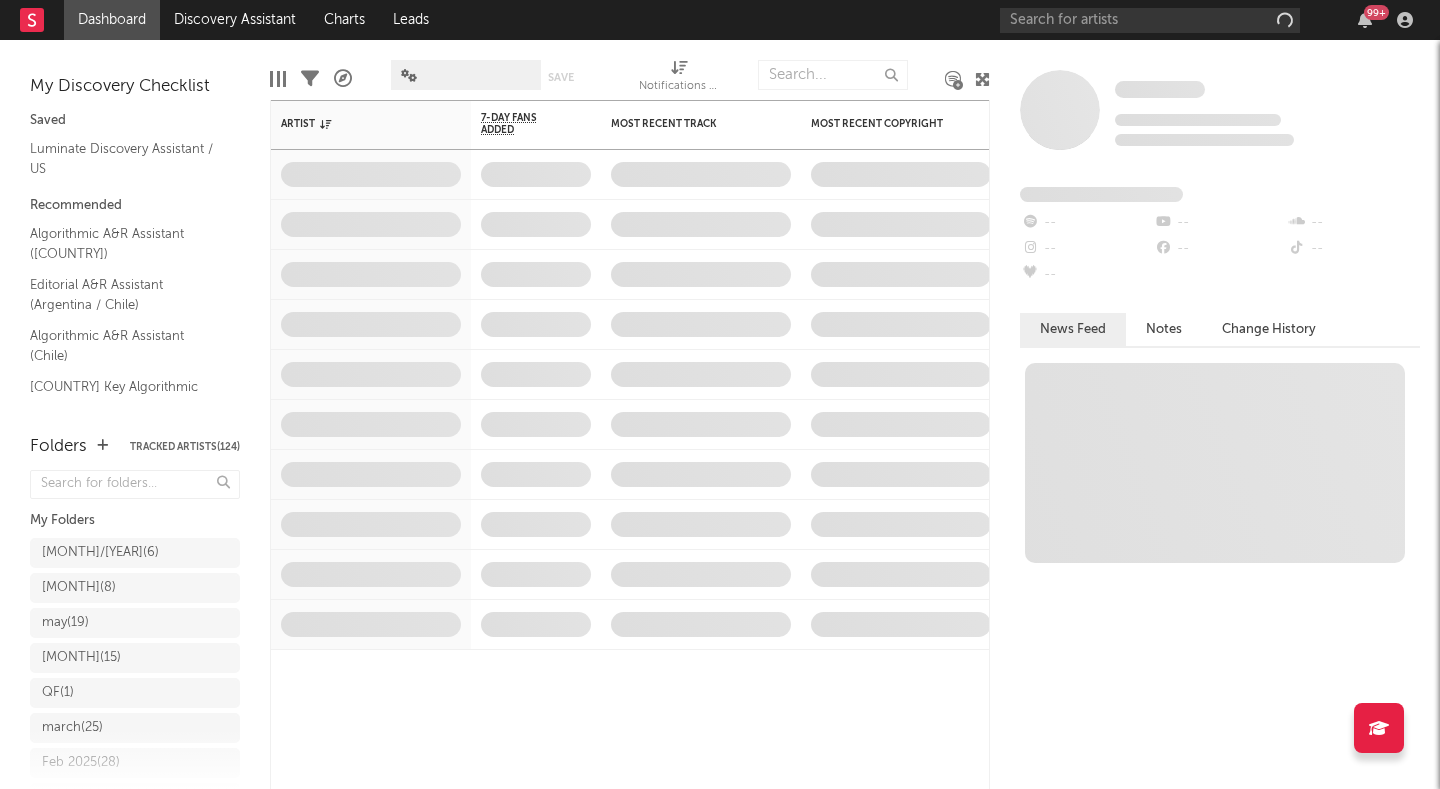 scroll, scrollTop: 0, scrollLeft: 0, axis: both 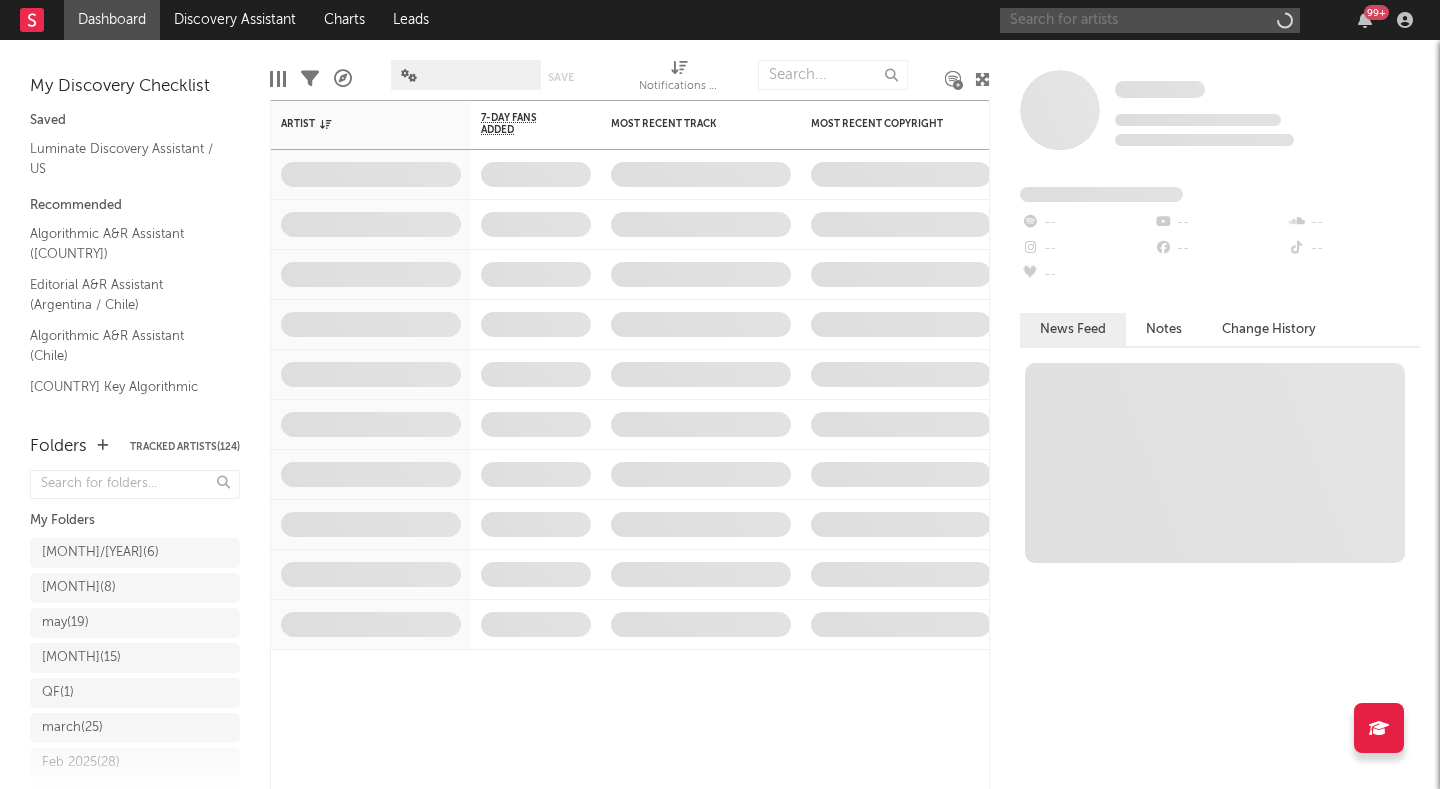 click at bounding box center [1150, 20] 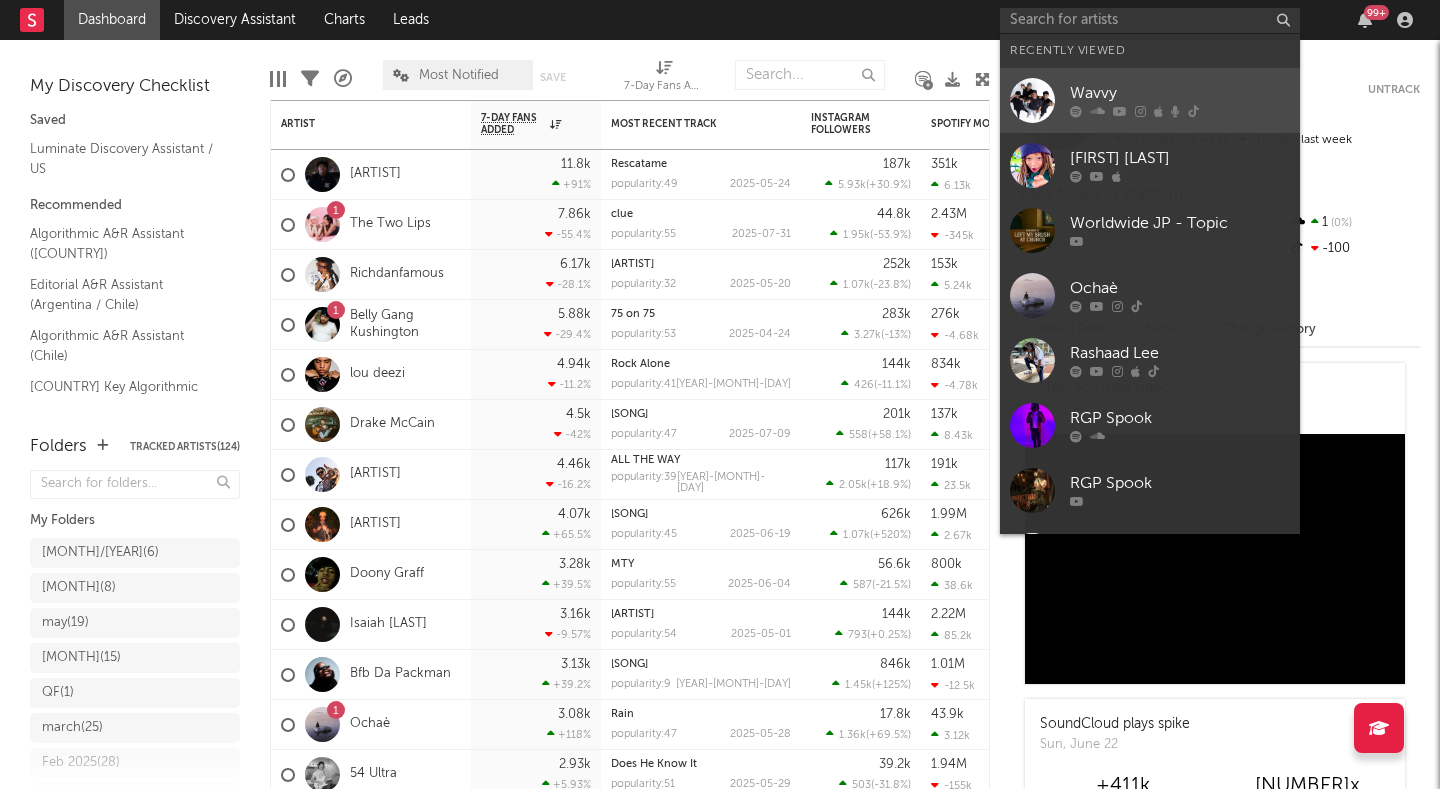 click at bounding box center (1032, 100) 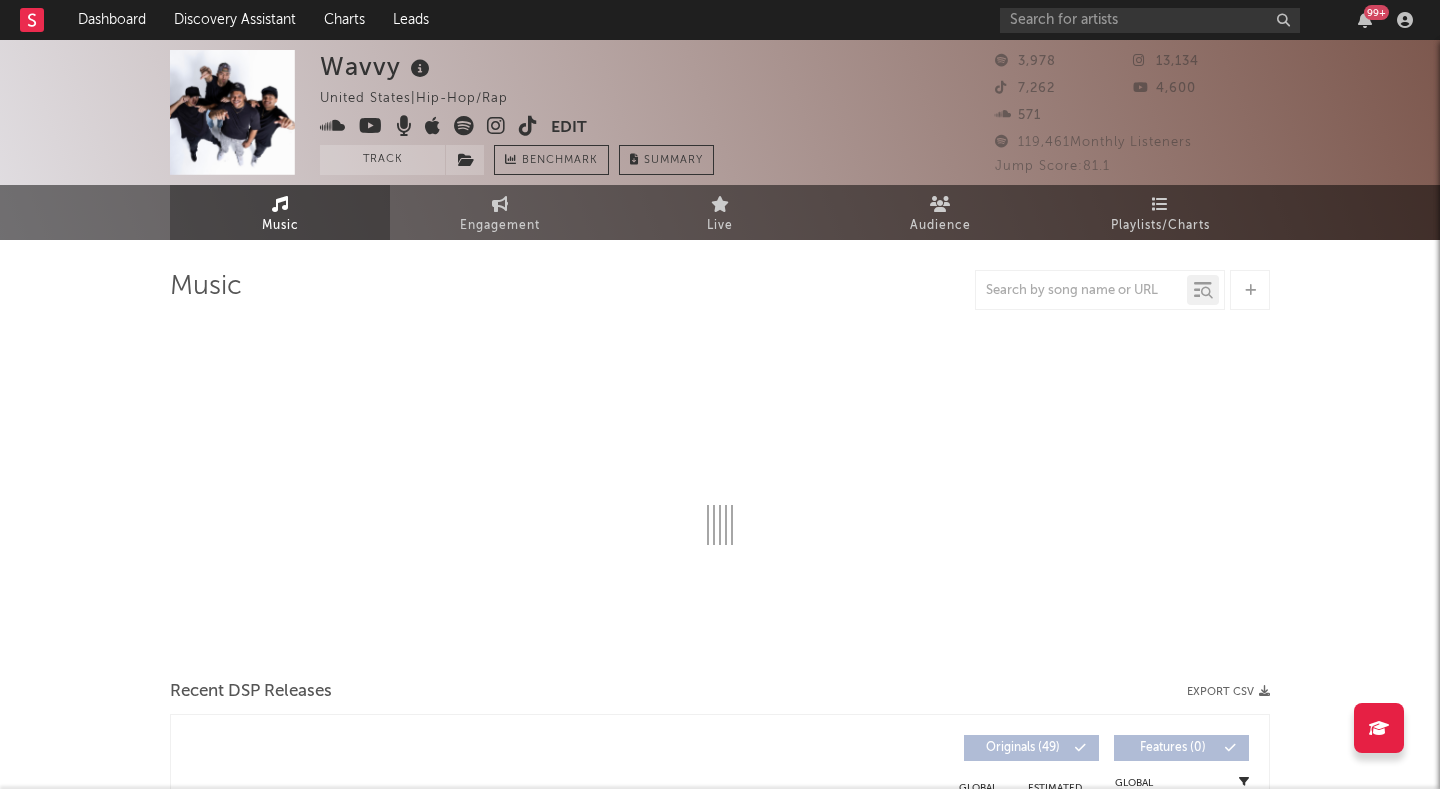 select on "6m" 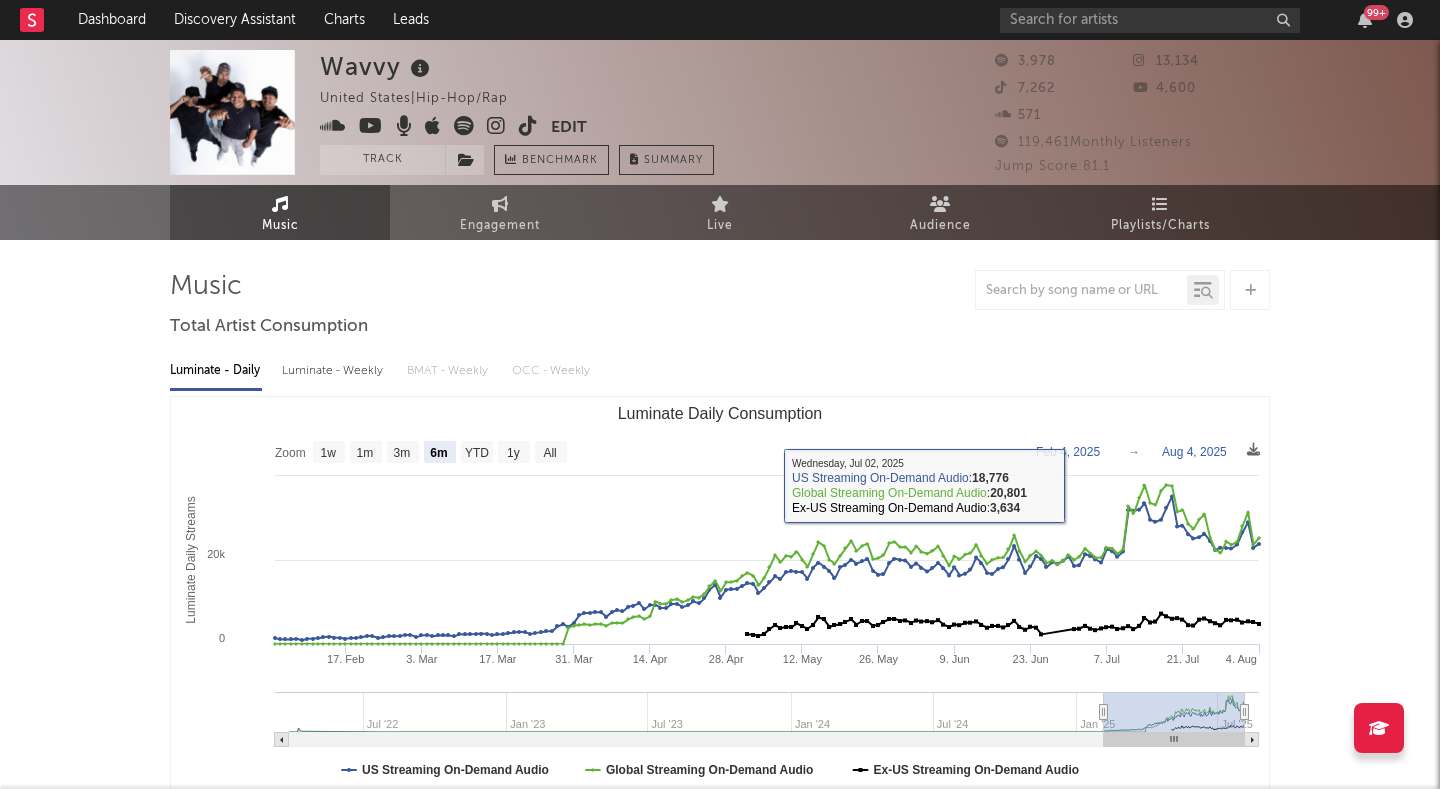 click on "Luminate - Weekly" at bounding box center [334, 371] 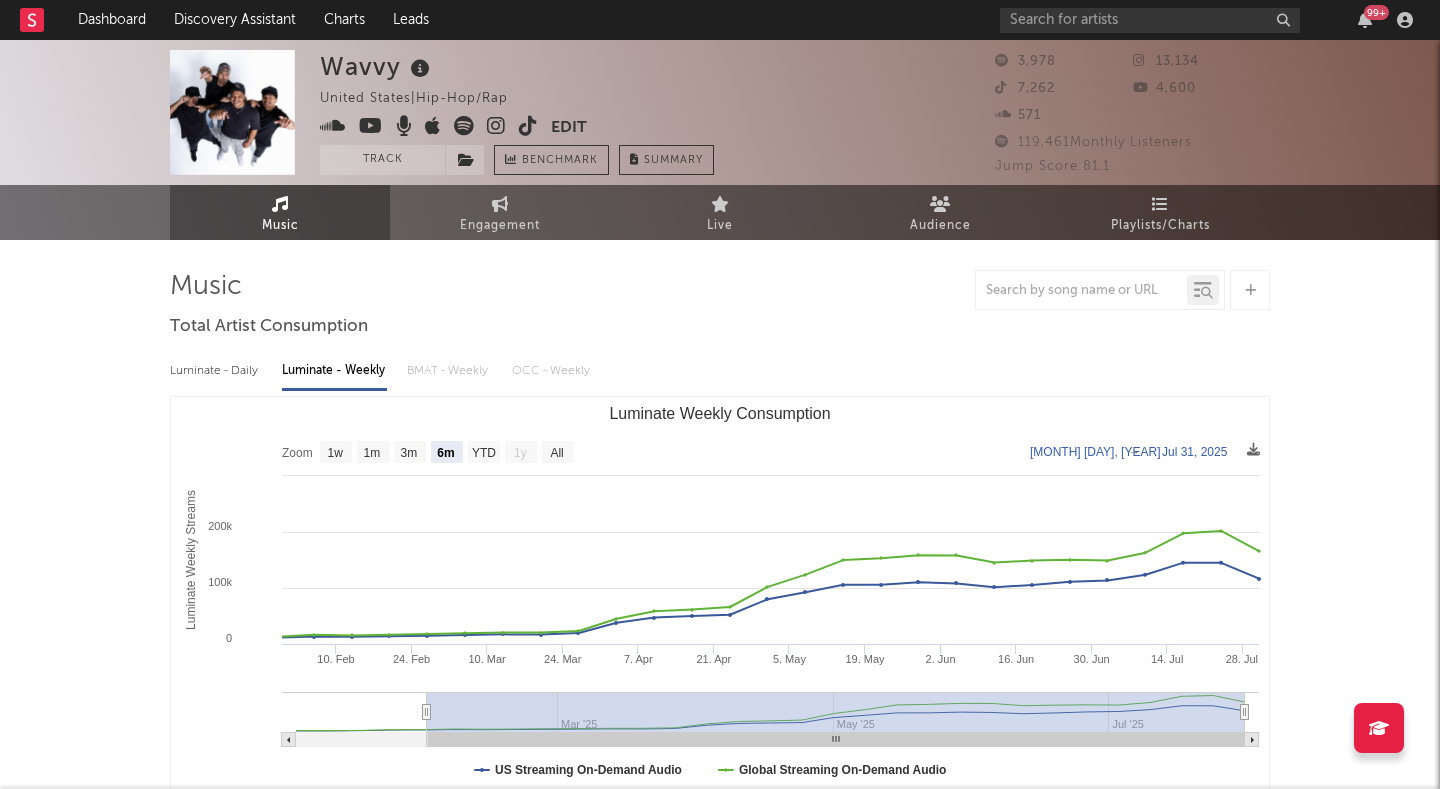 click on "Luminate - Daily" at bounding box center [216, 371] 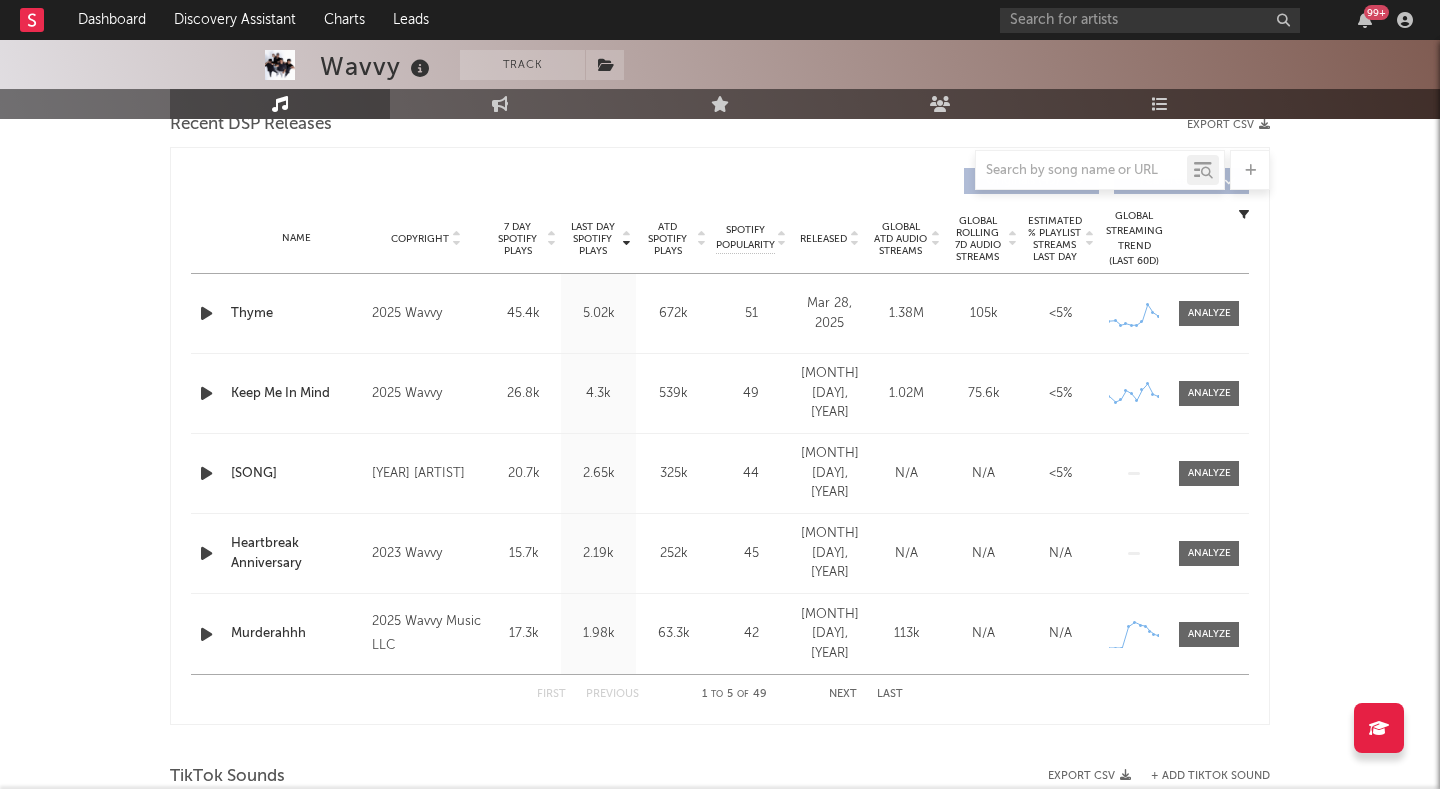 scroll, scrollTop: 731, scrollLeft: 0, axis: vertical 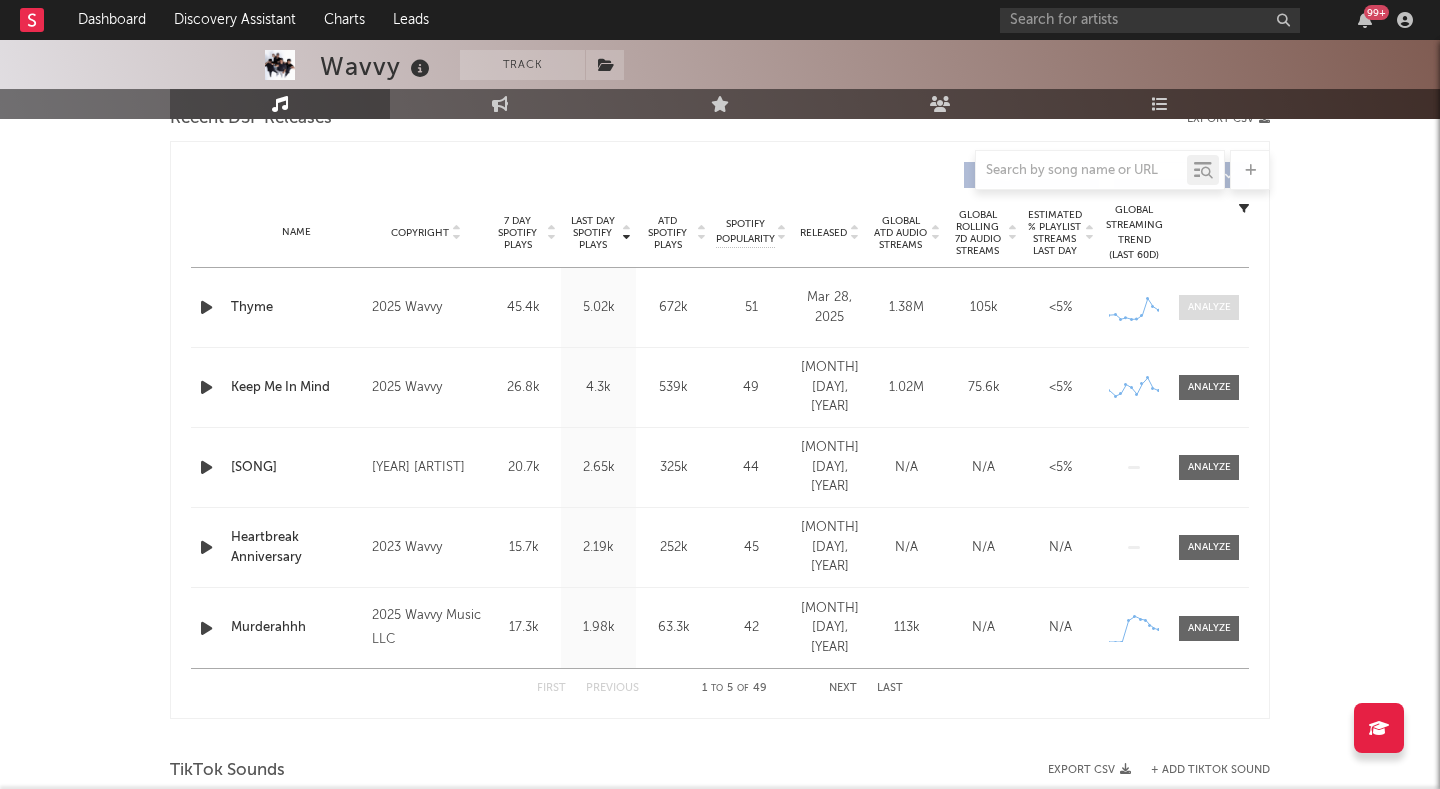 click at bounding box center (1209, 307) 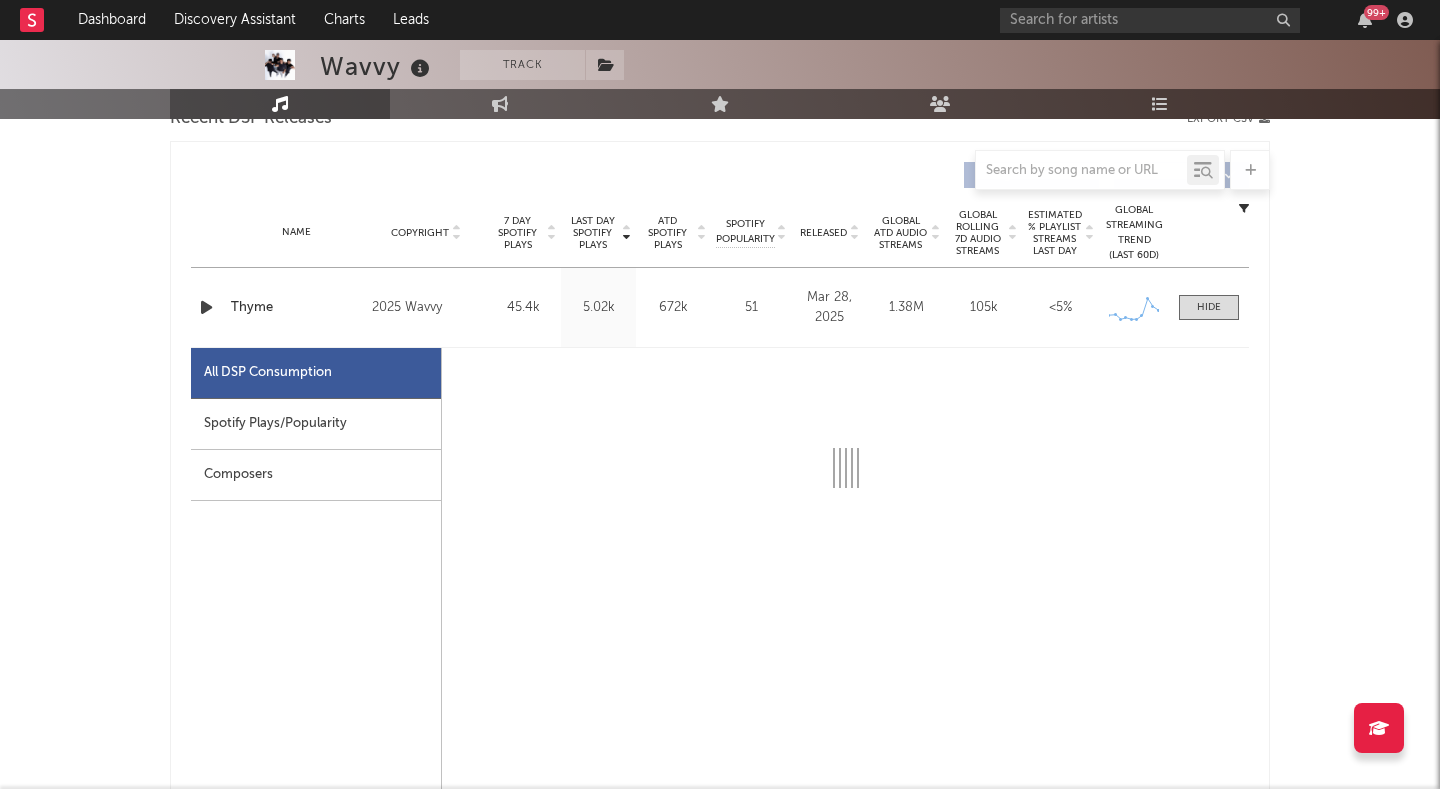 select on "1w" 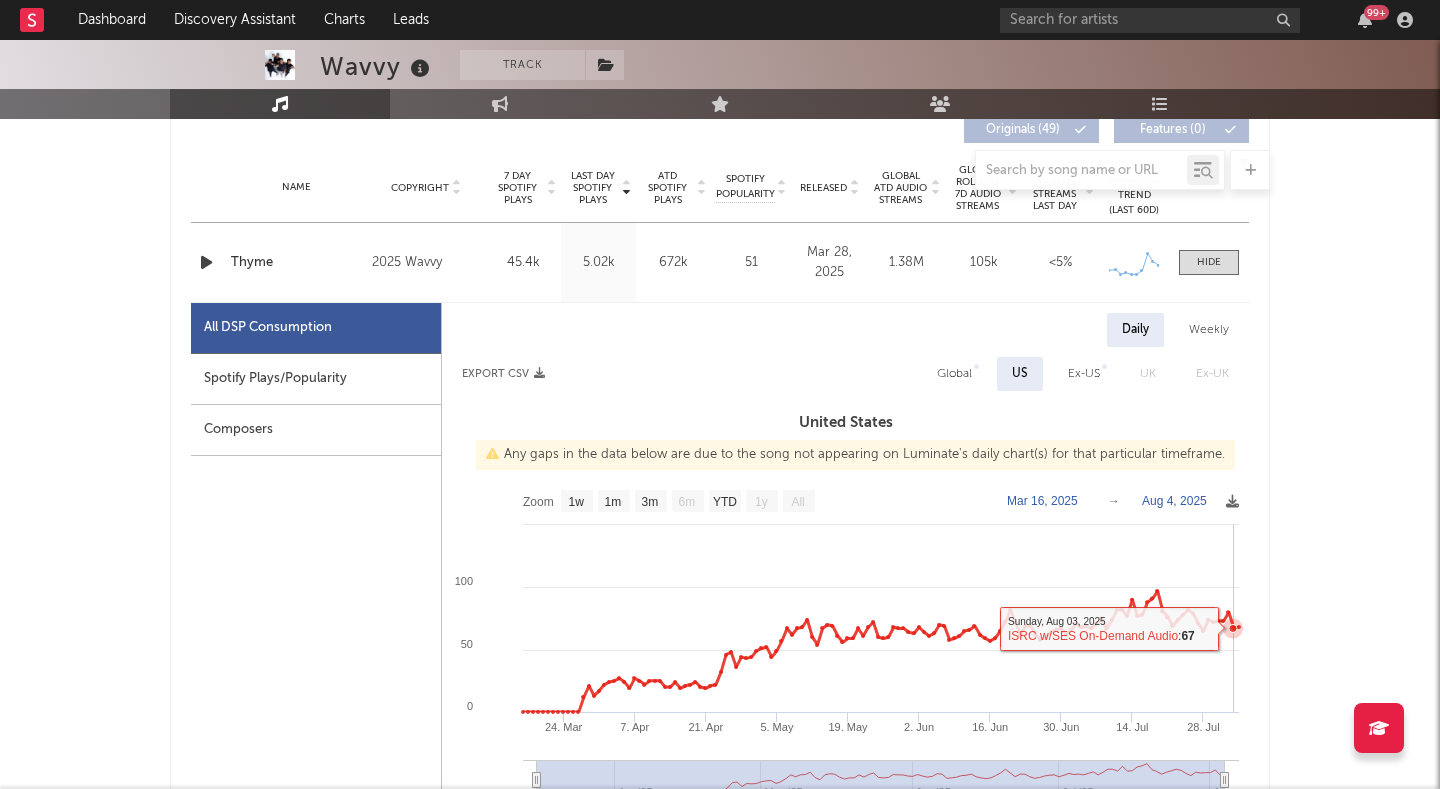 scroll, scrollTop: 767, scrollLeft: 0, axis: vertical 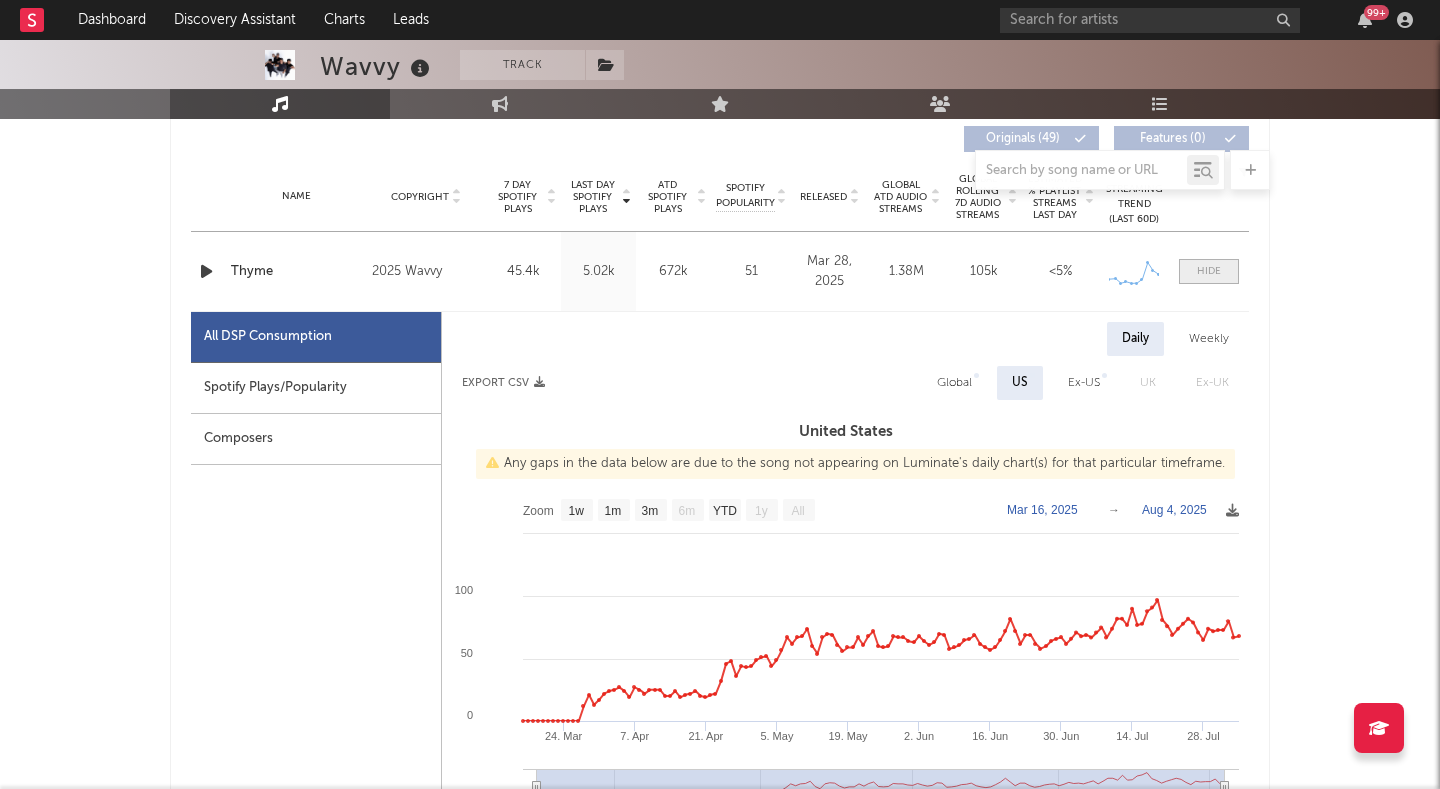 click at bounding box center [1209, 271] 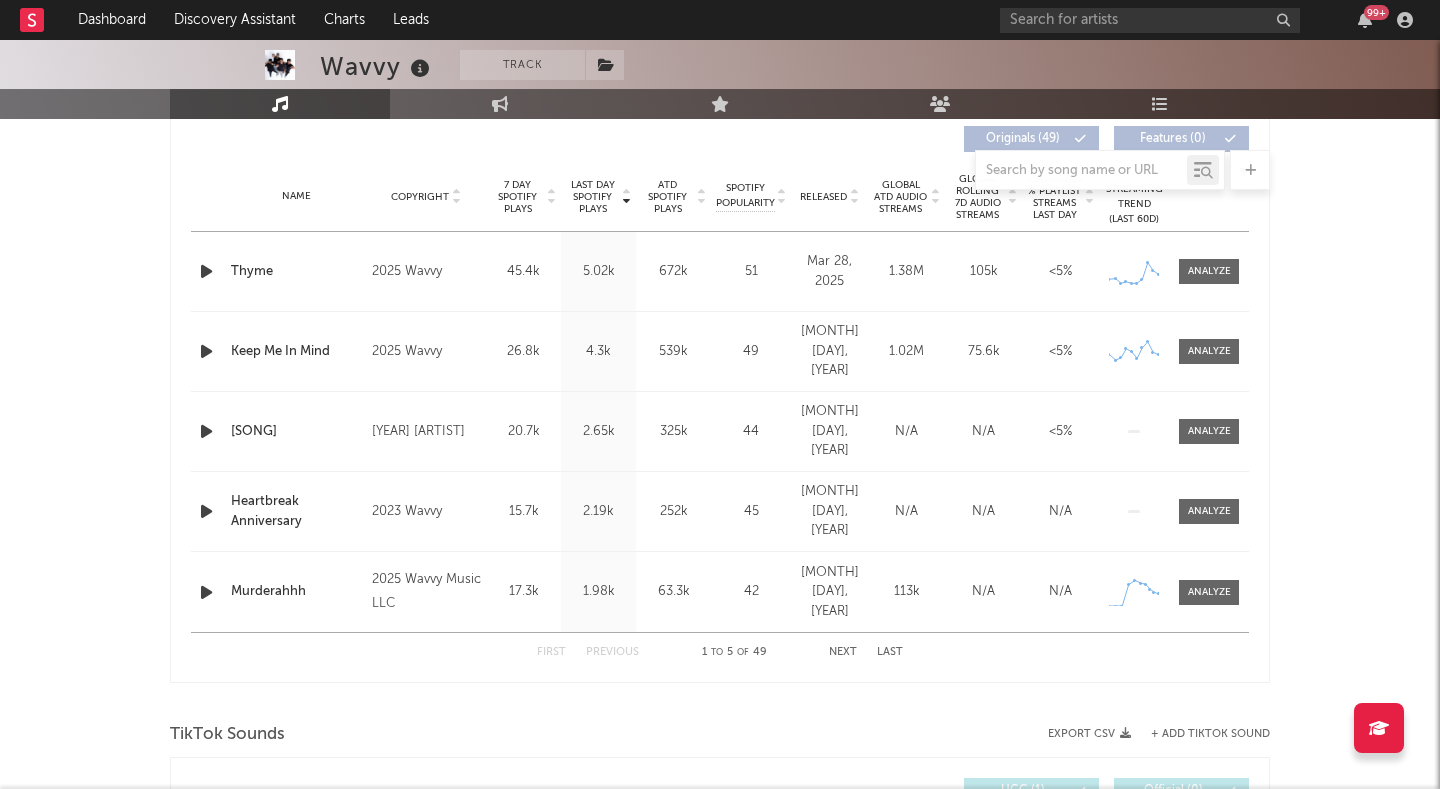 click on "Released" at bounding box center (823, 197) 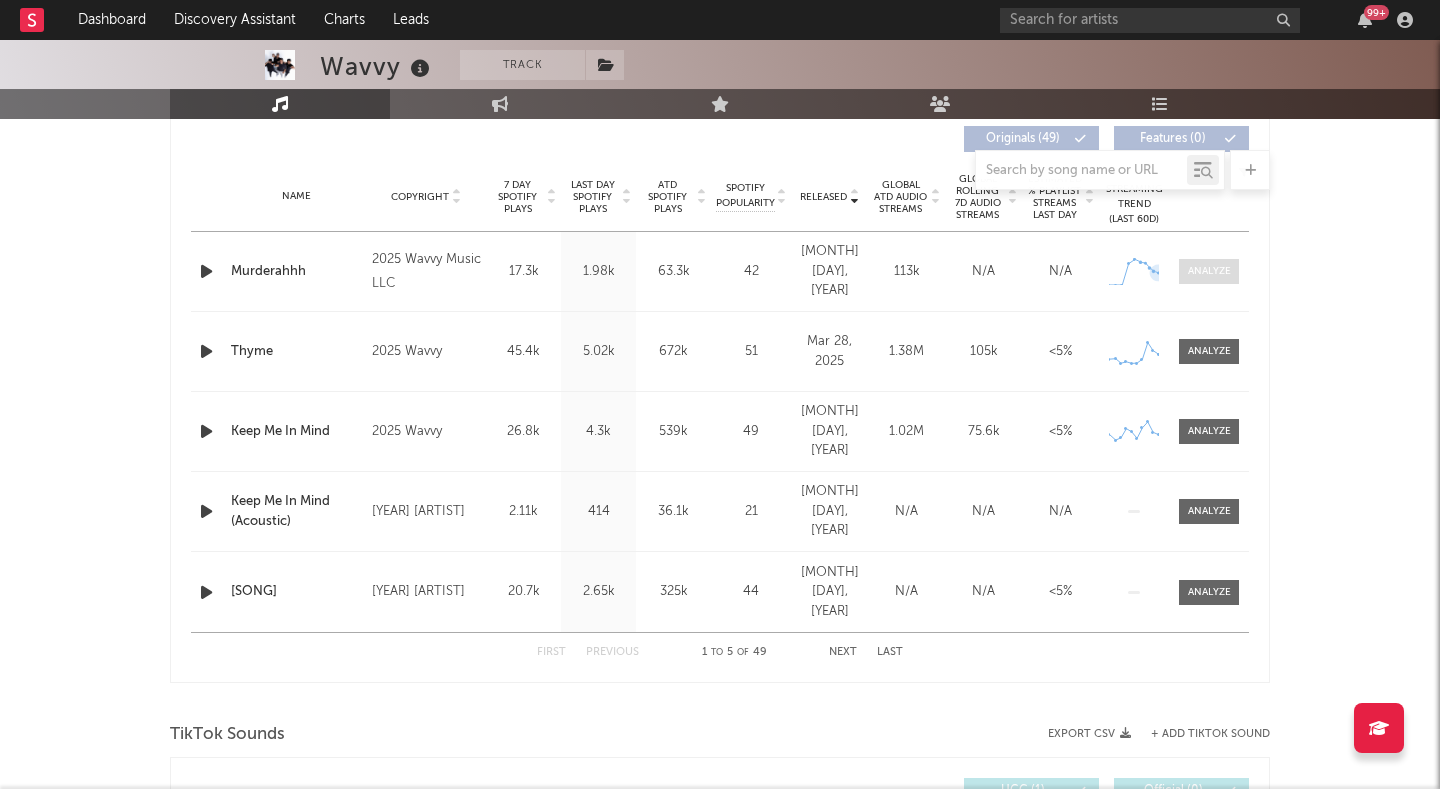 click at bounding box center [1209, 271] 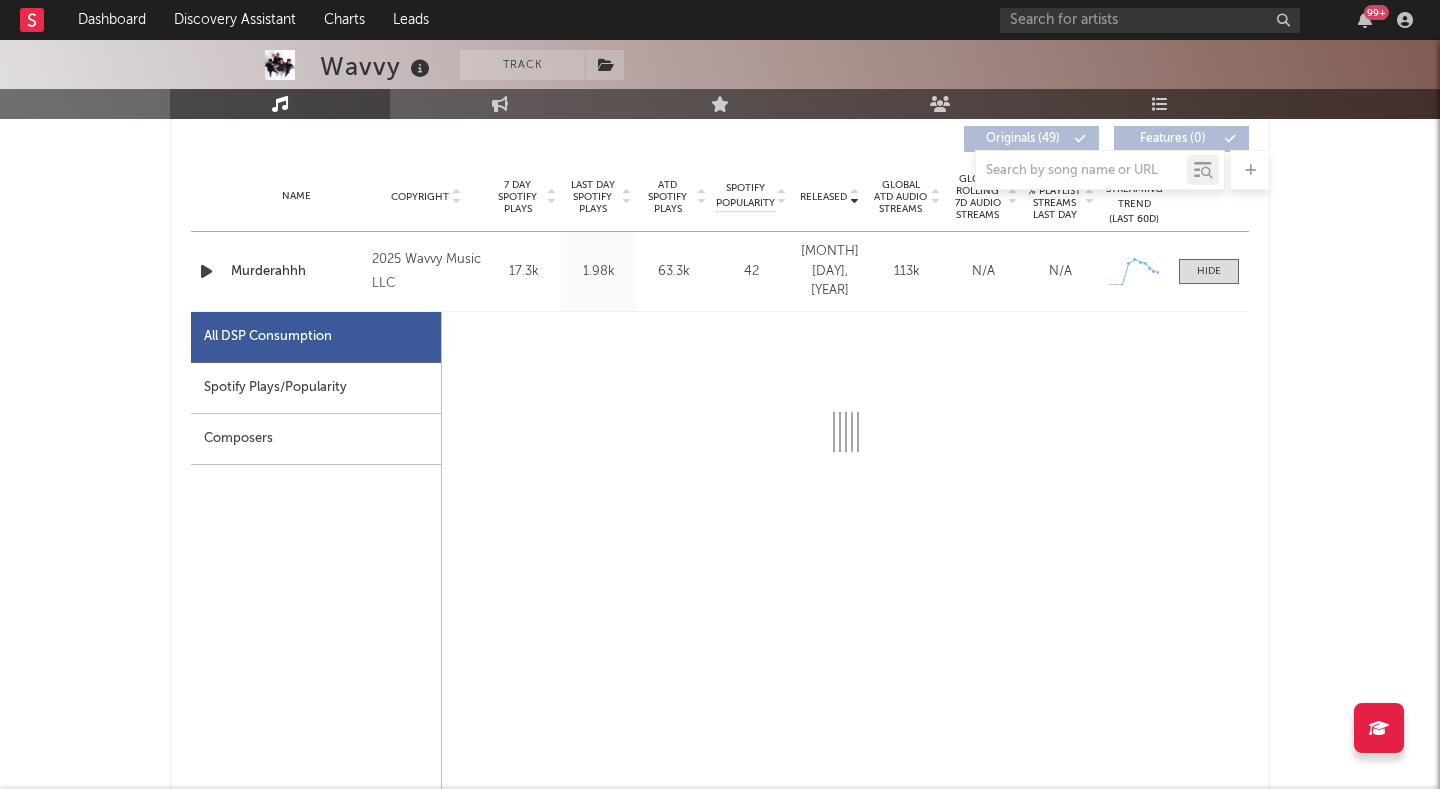 select on "1w" 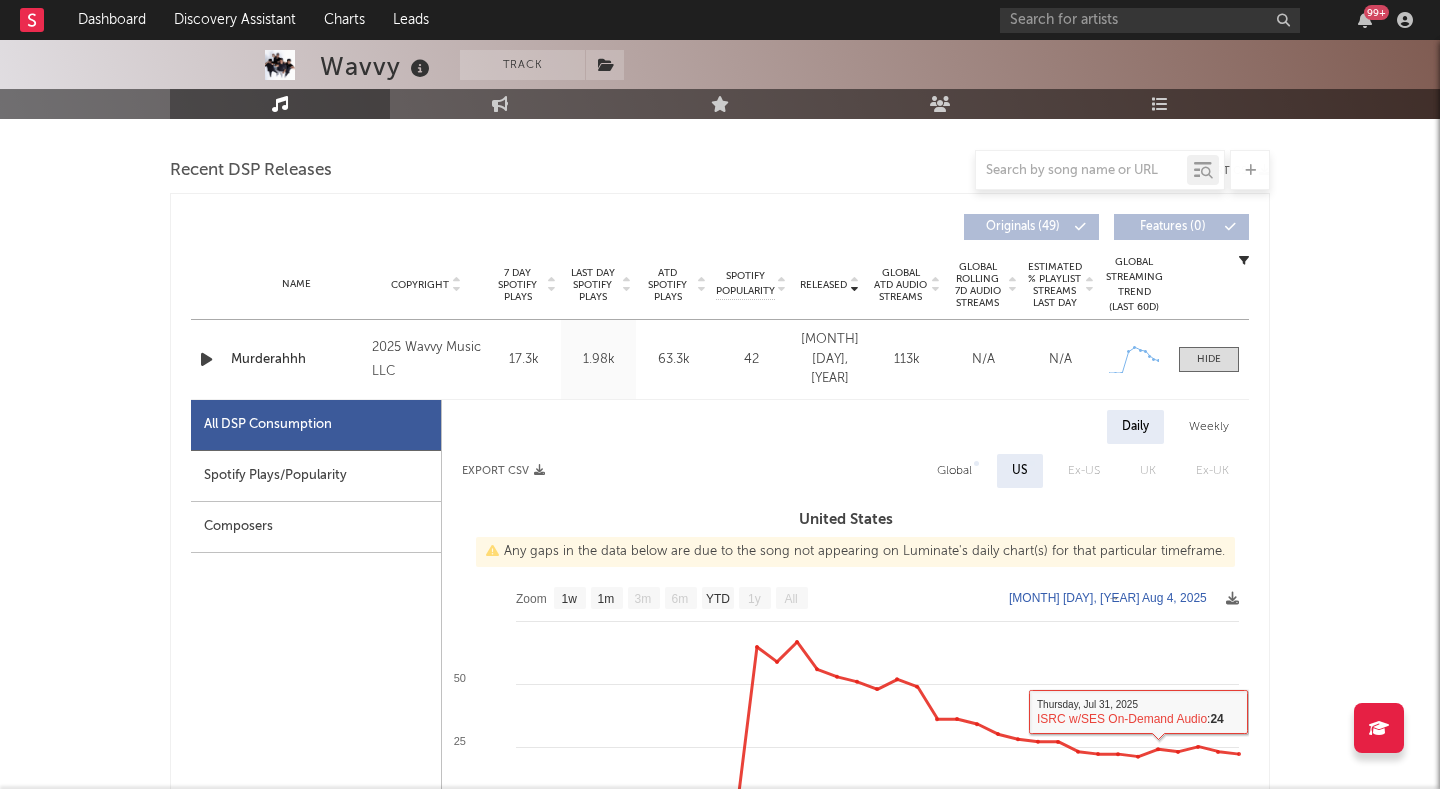 scroll, scrollTop: 646, scrollLeft: 0, axis: vertical 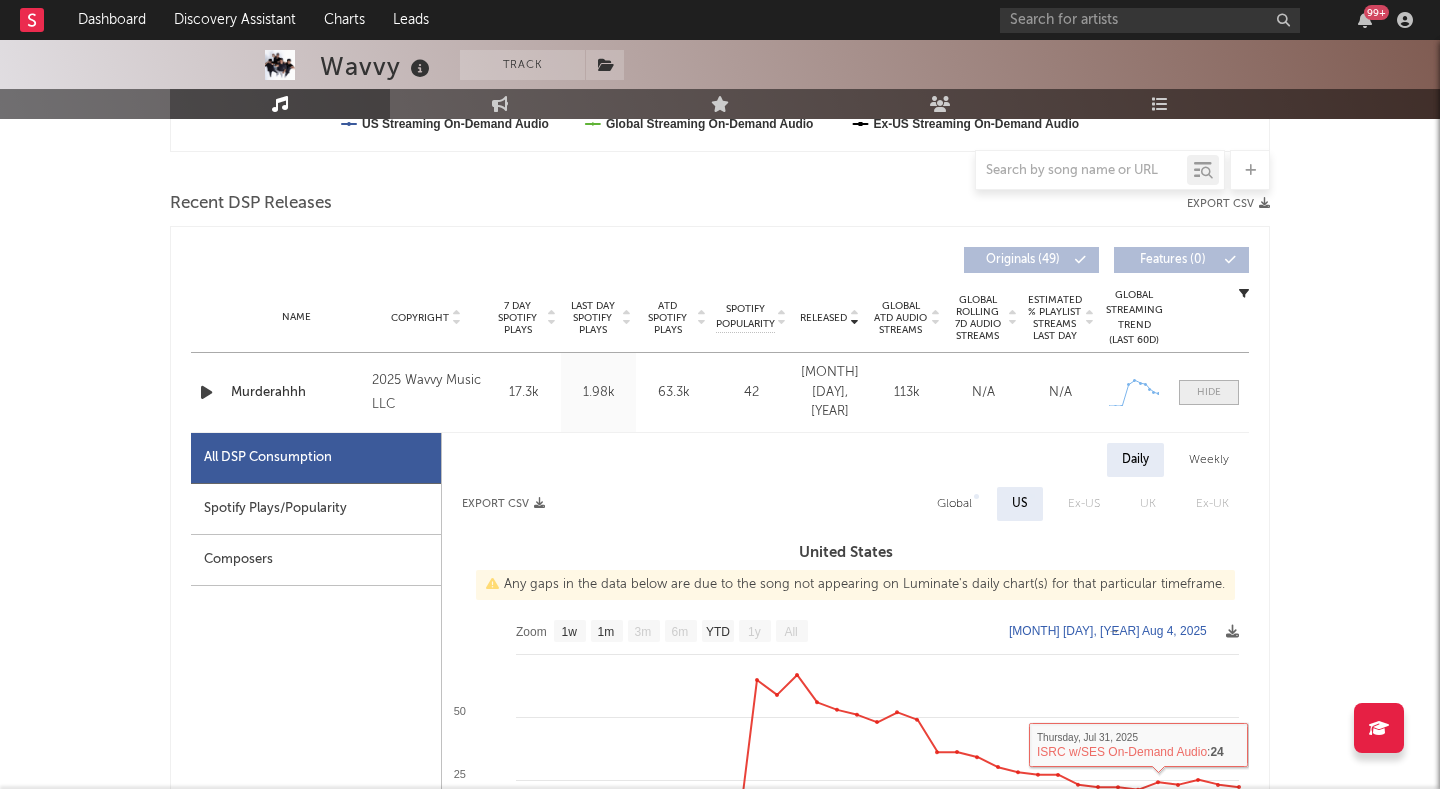 click at bounding box center (1209, 392) 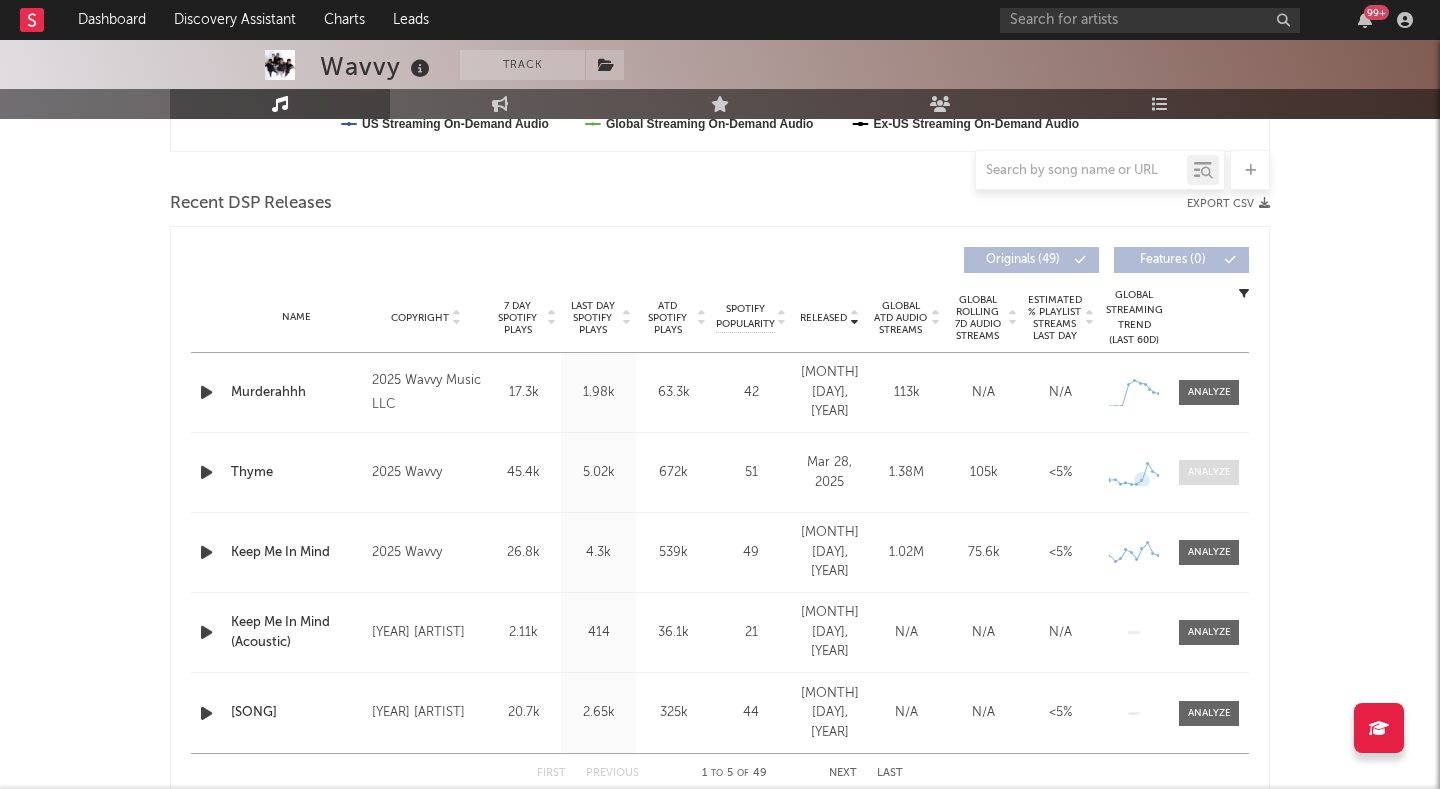 click at bounding box center [1209, 472] 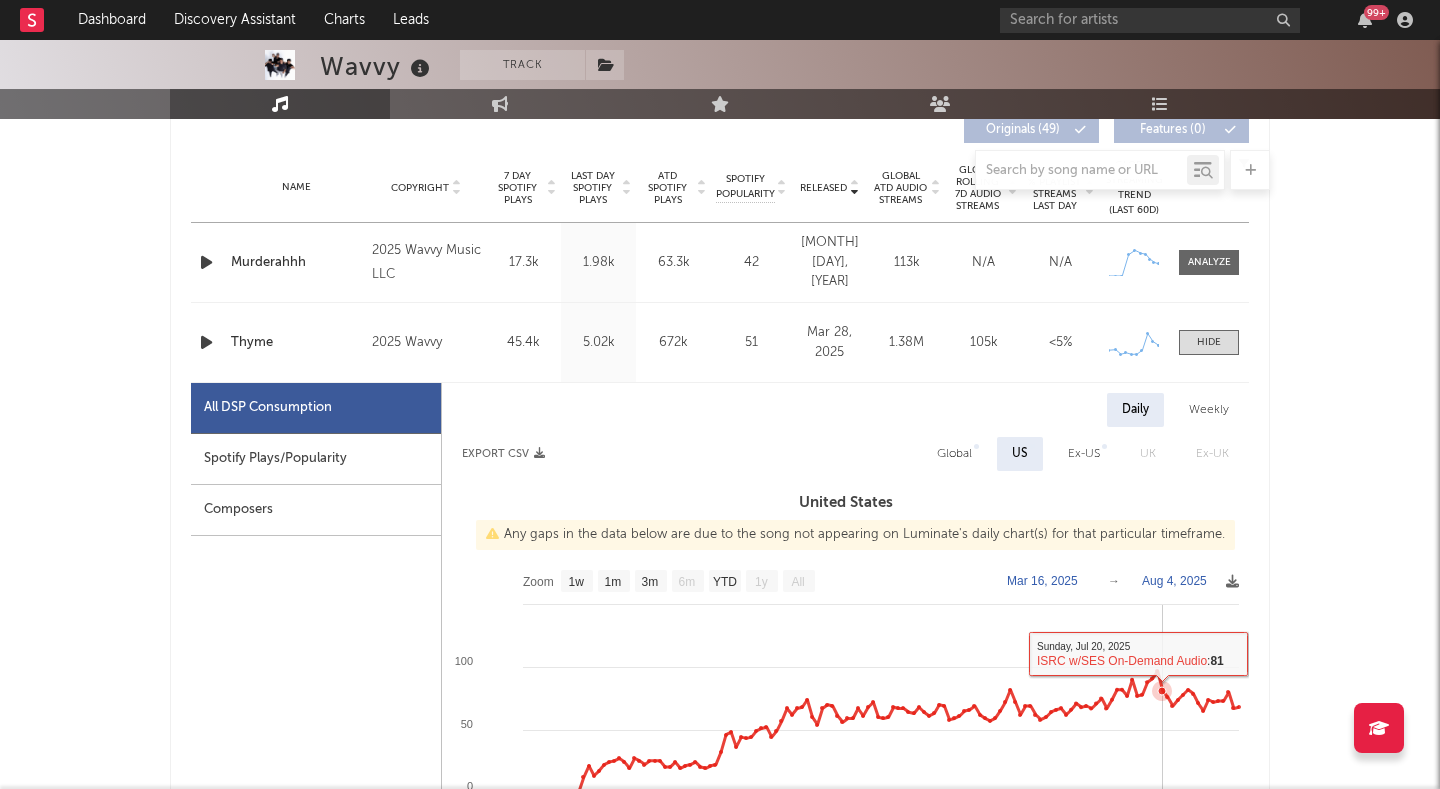 scroll, scrollTop: 737, scrollLeft: 0, axis: vertical 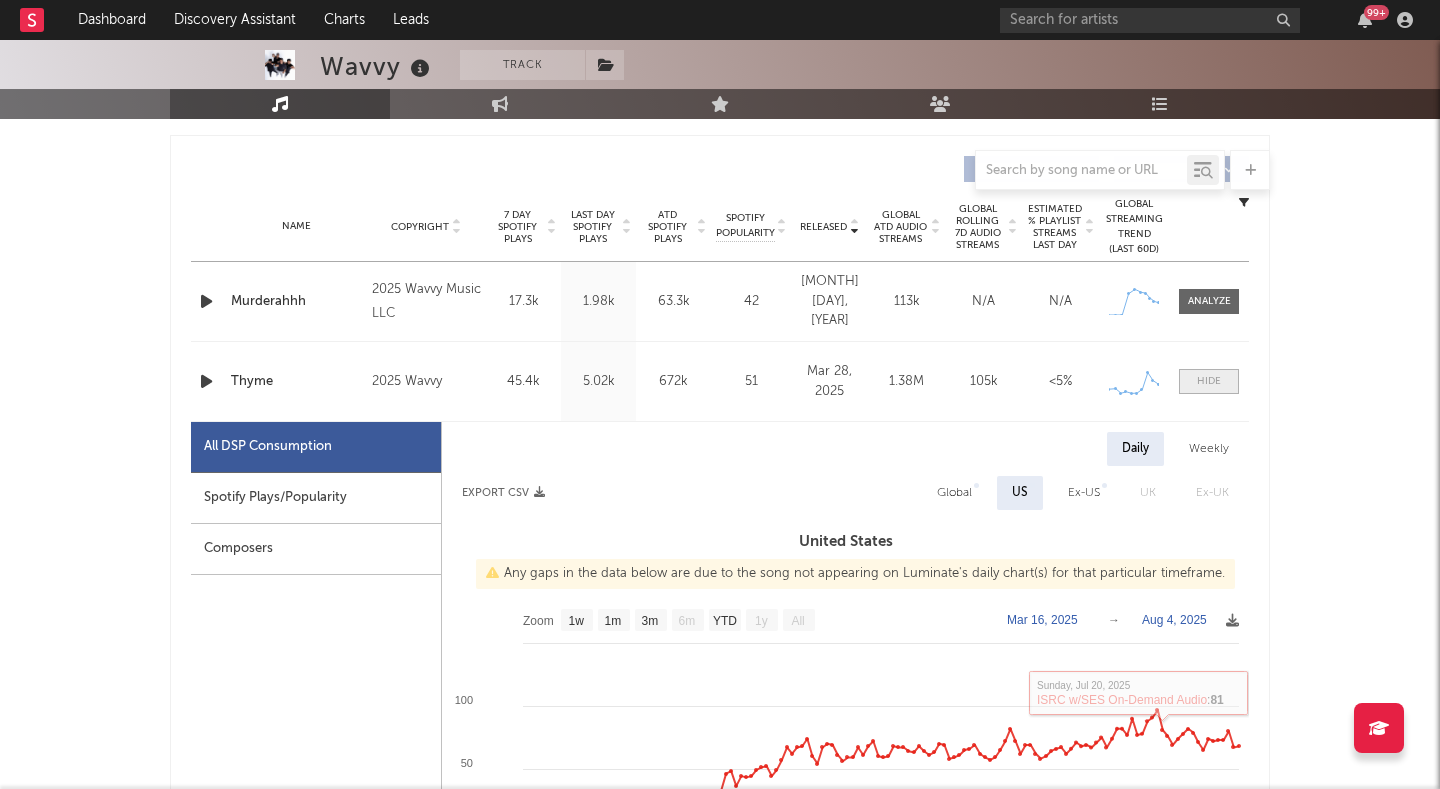 click at bounding box center (1209, 381) 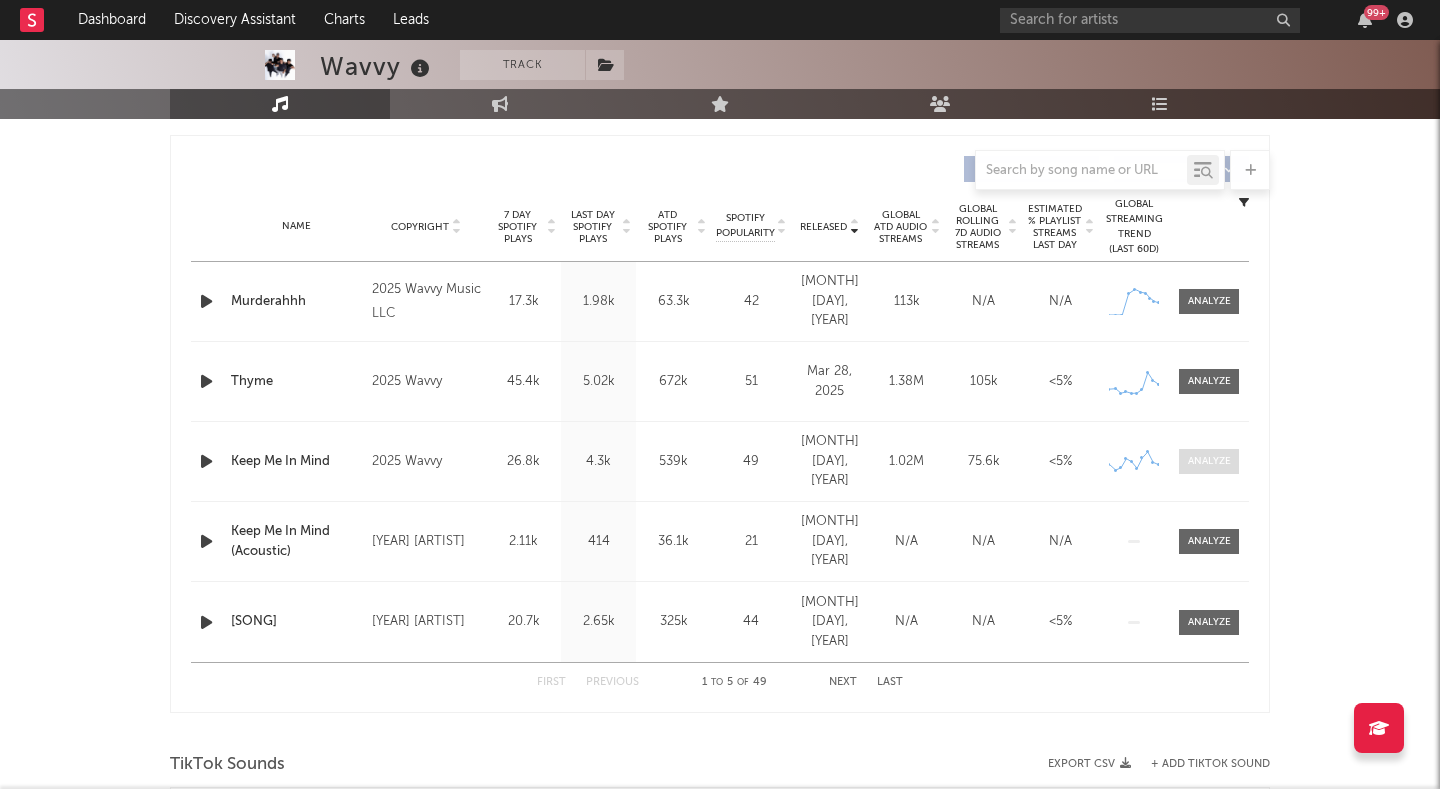 click at bounding box center [1209, 461] 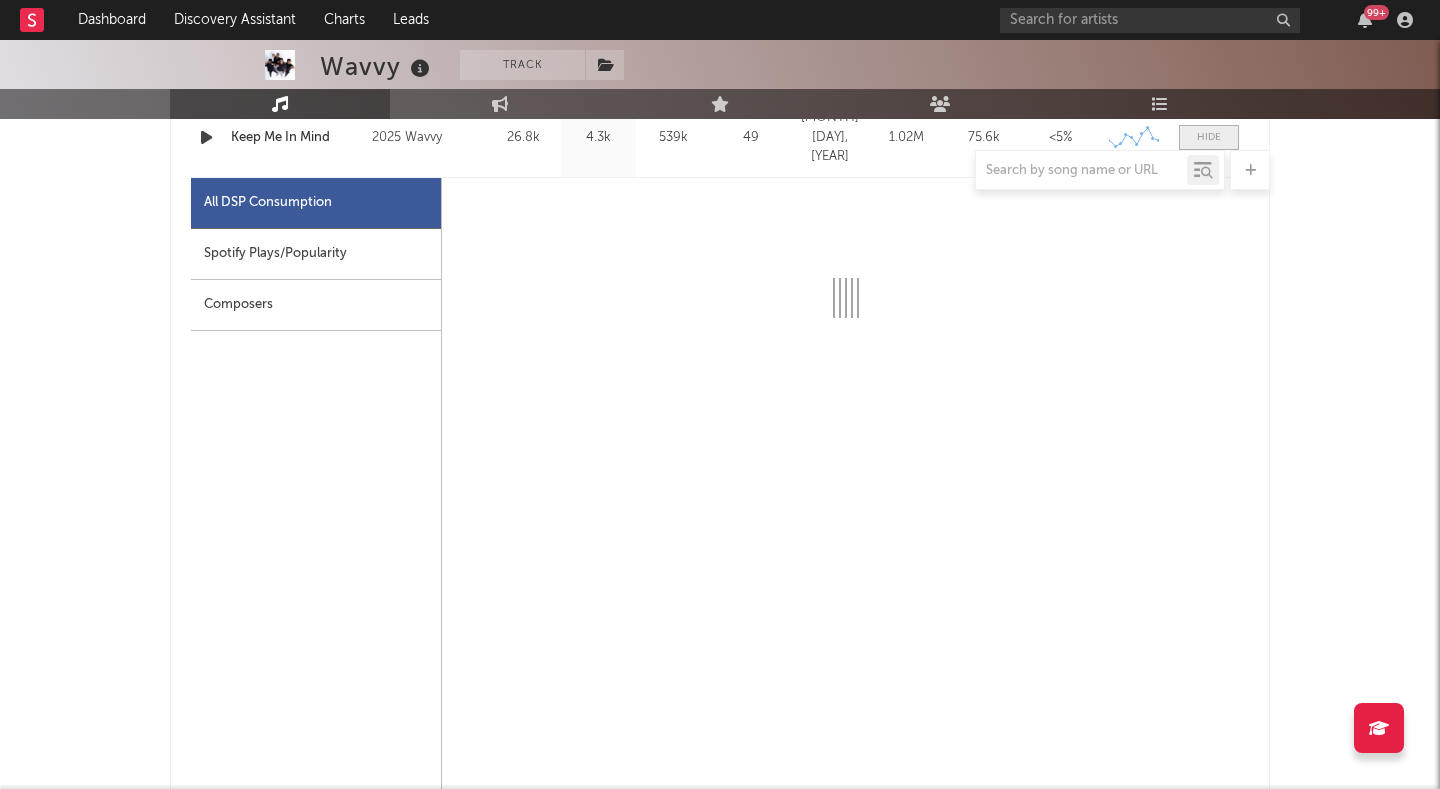 select on "6m" 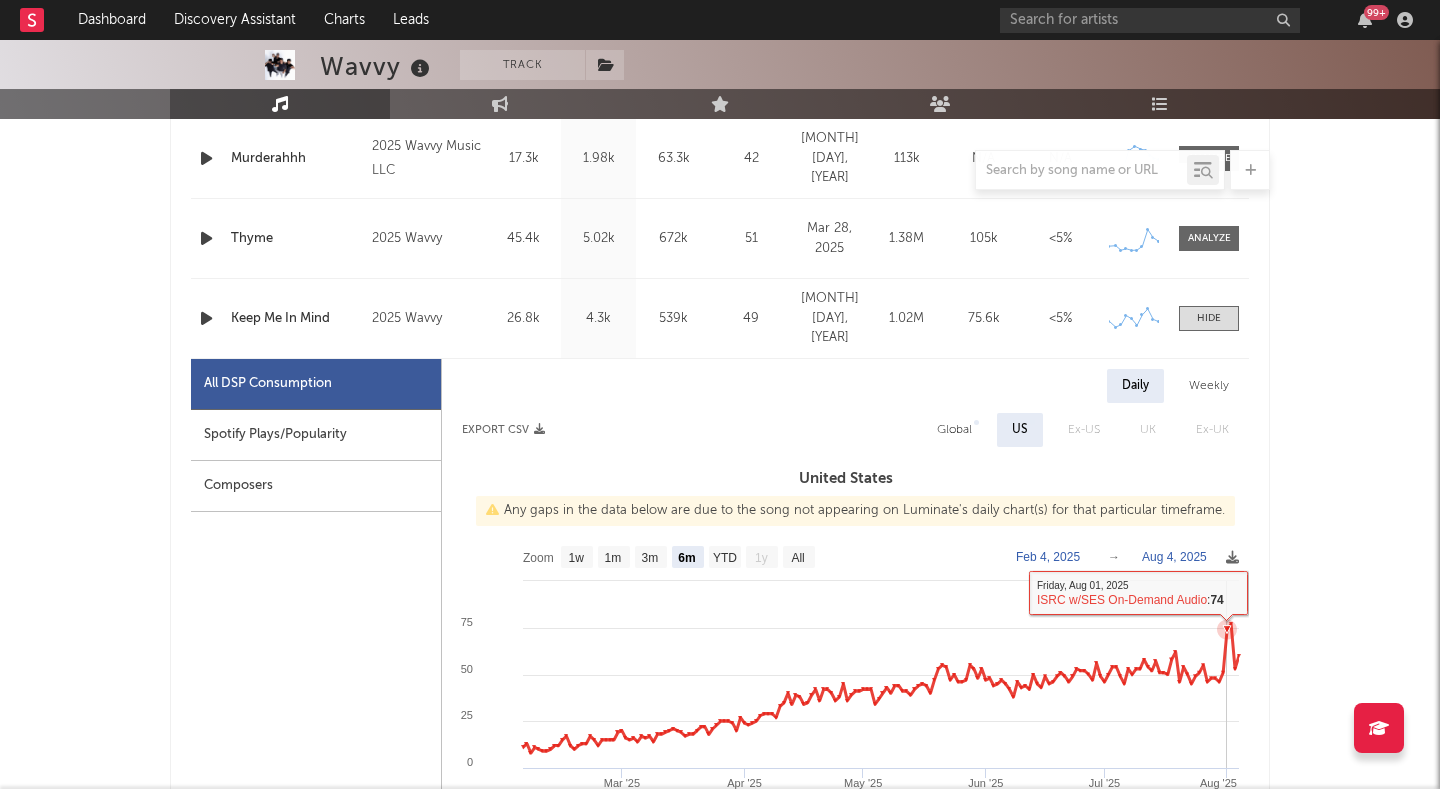 scroll, scrollTop: 779, scrollLeft: 0, axis: vertical 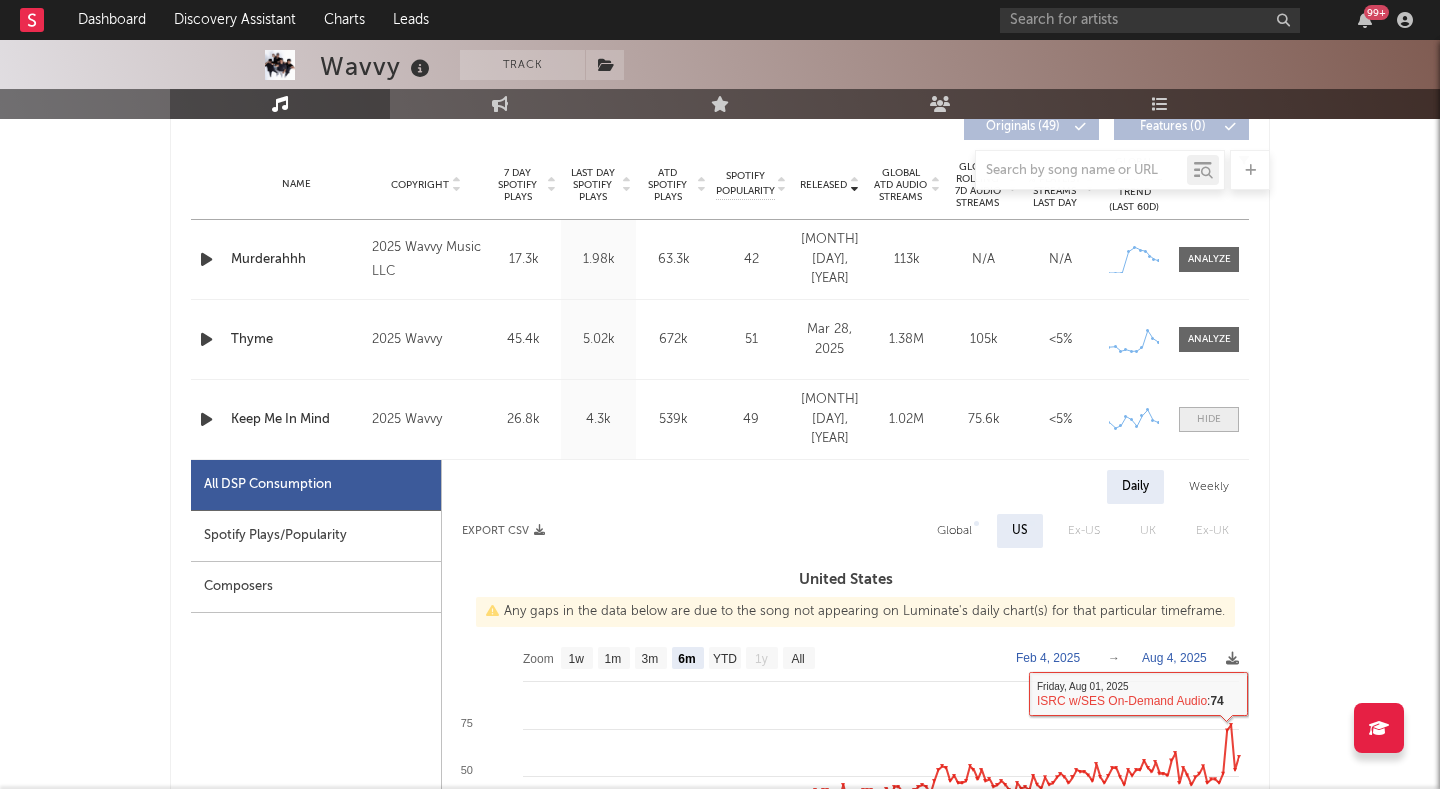 click at bounding box center (1209, 419) 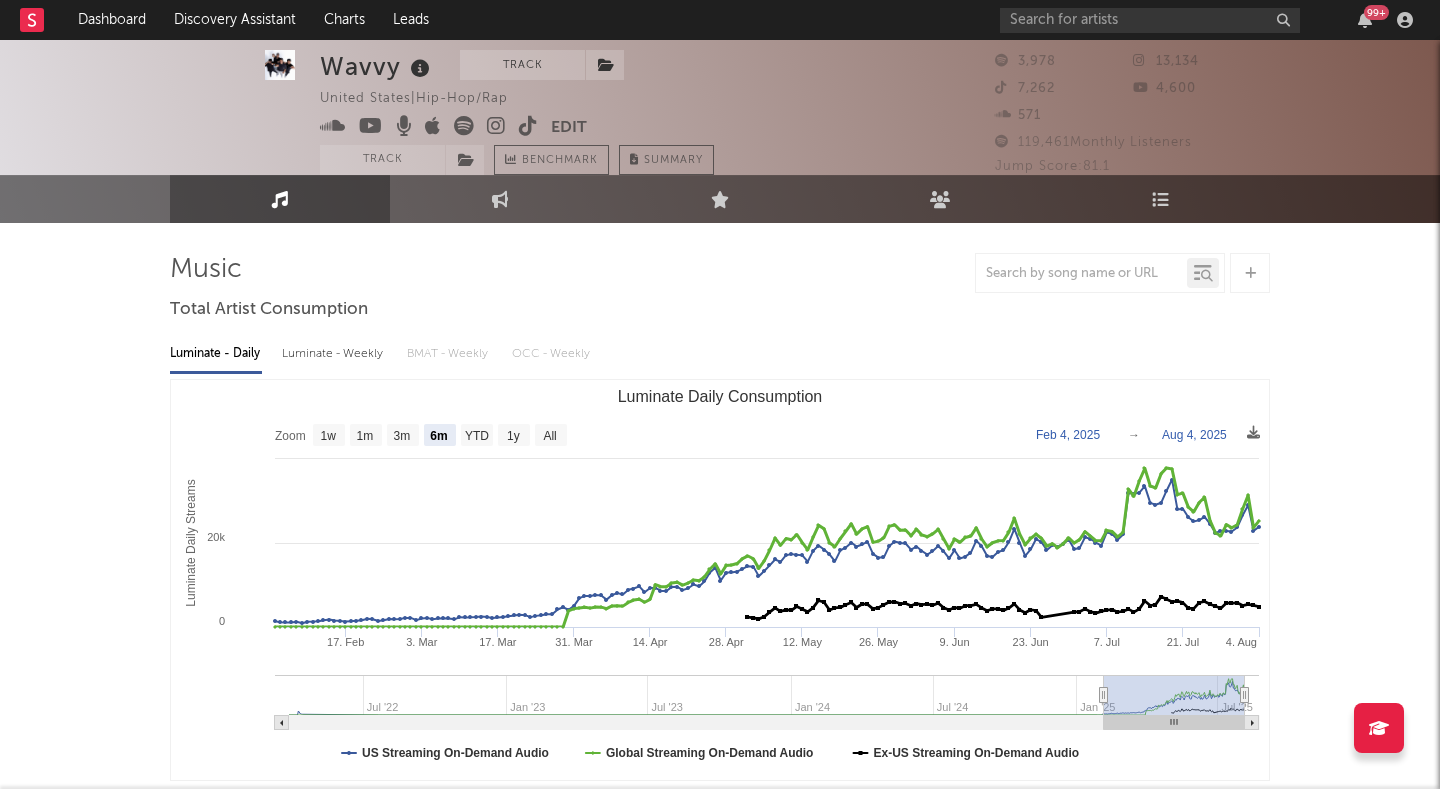 scroll, scrollTop: 0, scrollLeft: 0, axis: both 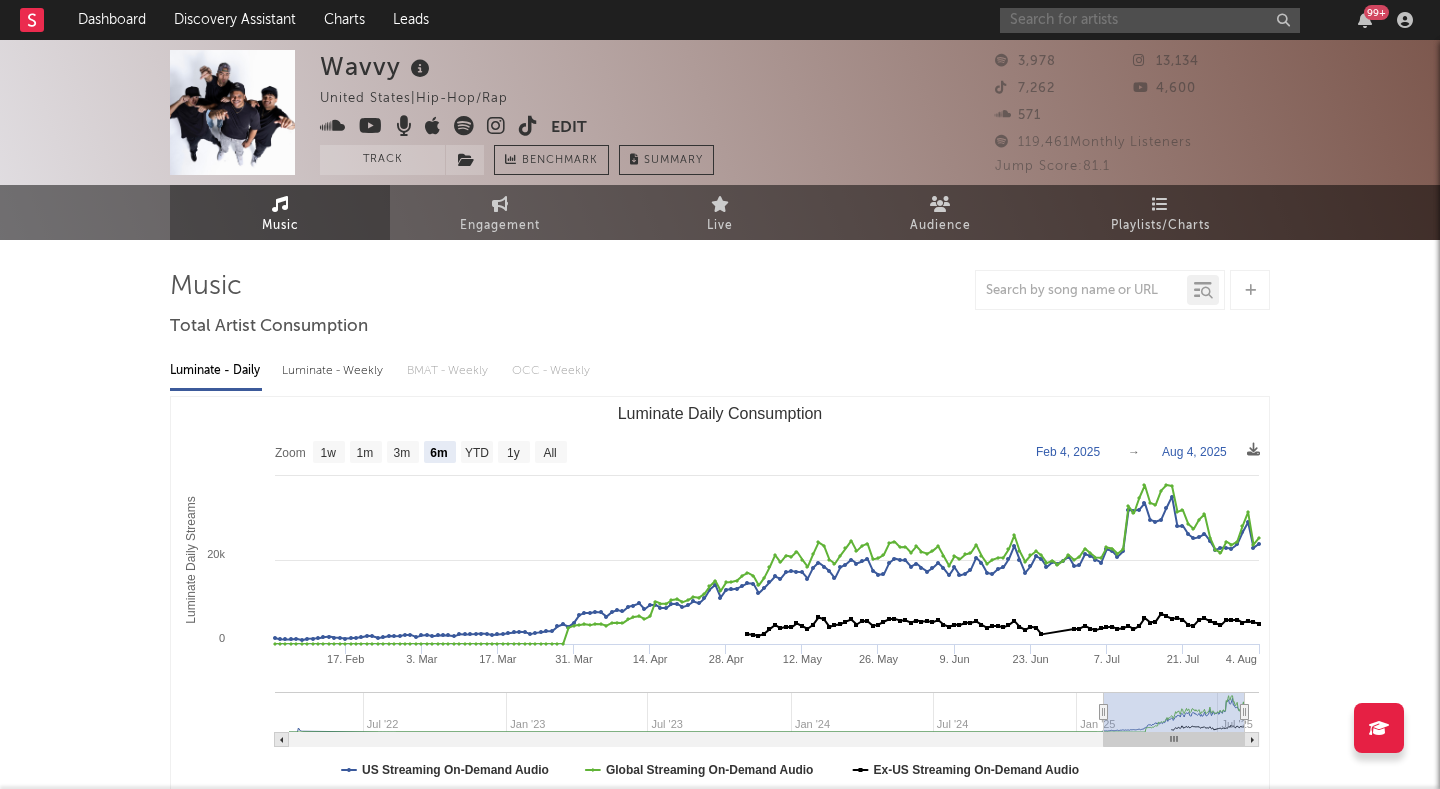 click at bounding box center (1150, 20) 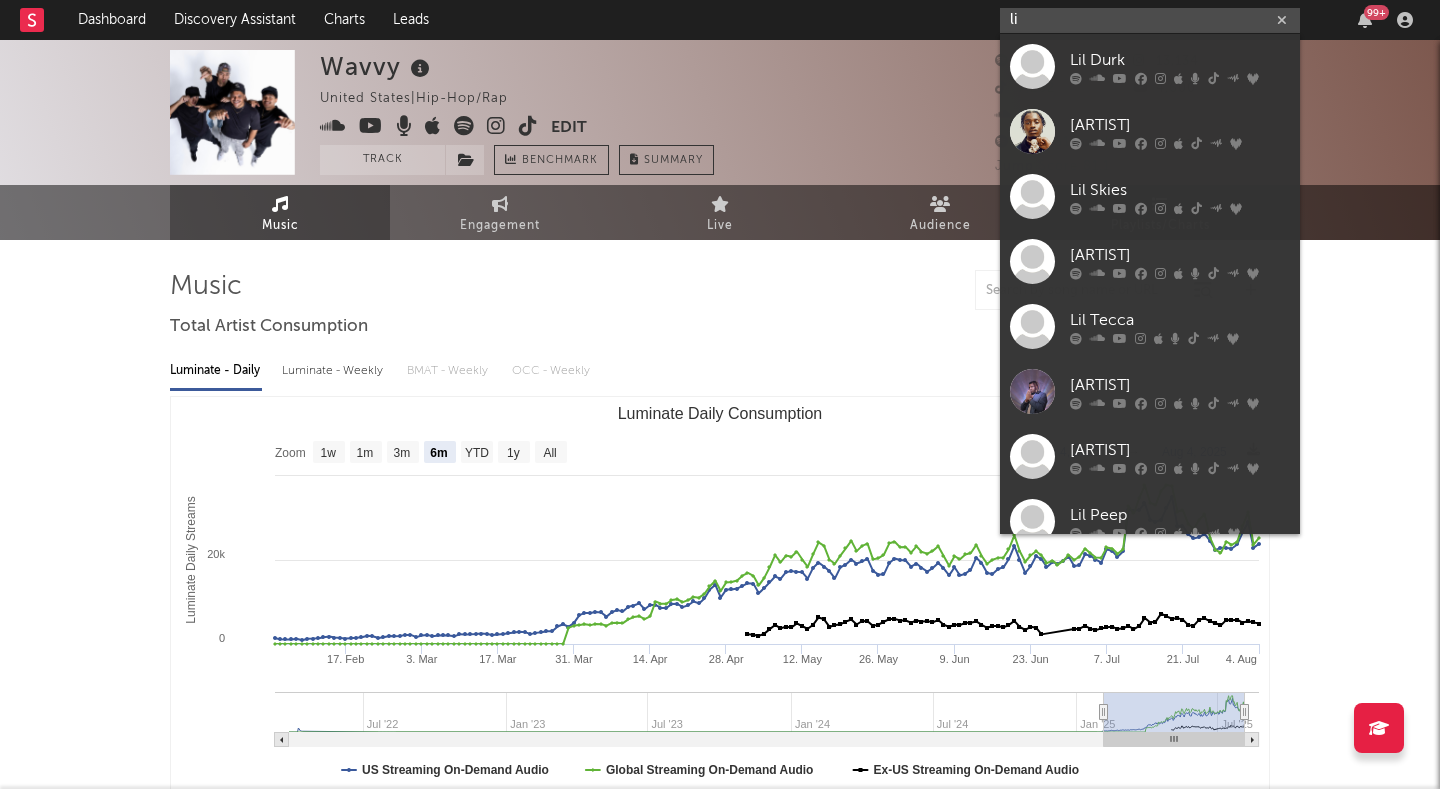 type on "l" 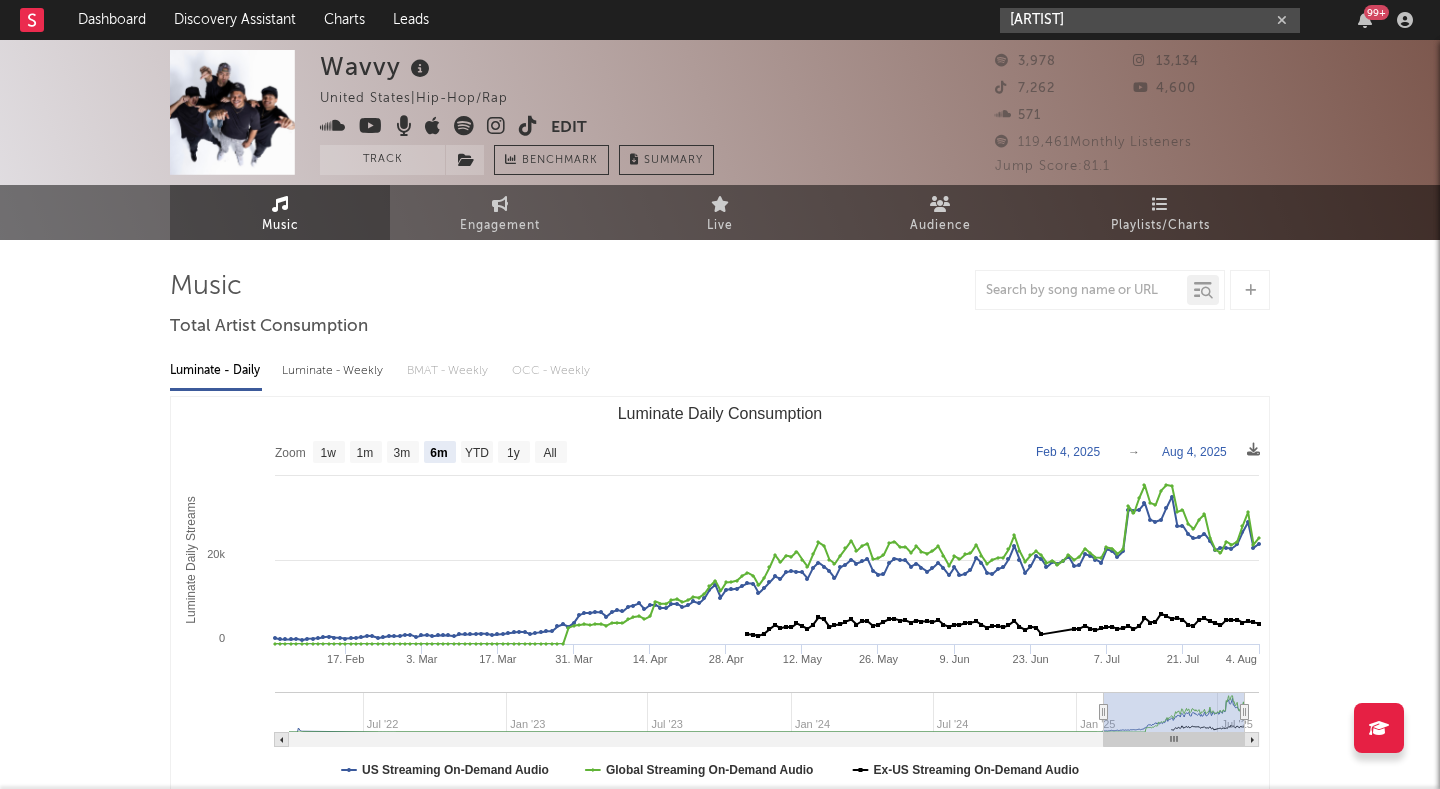 click on "[ARTIST]" at bounding box center (1150, 20) 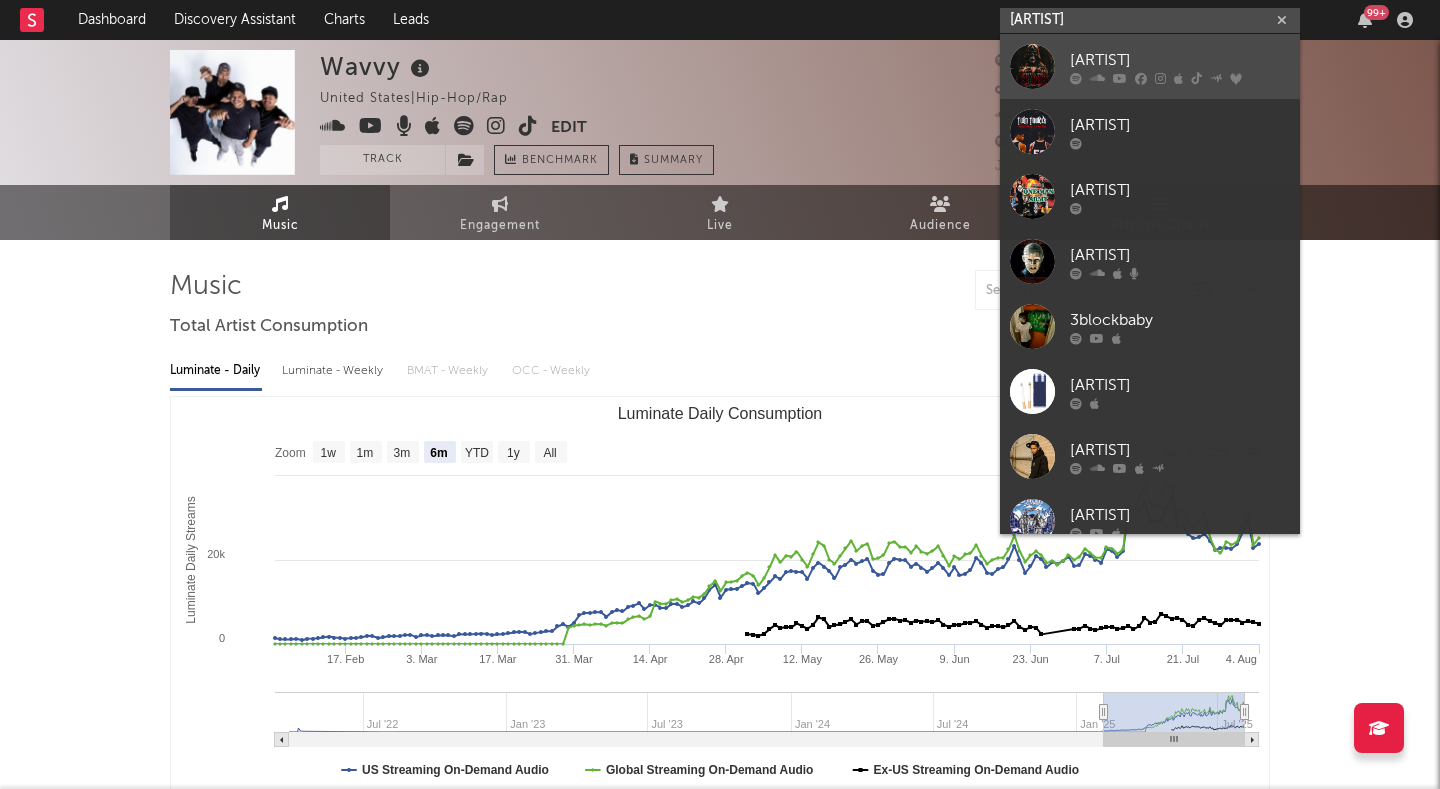 type on "[ARTIST]" 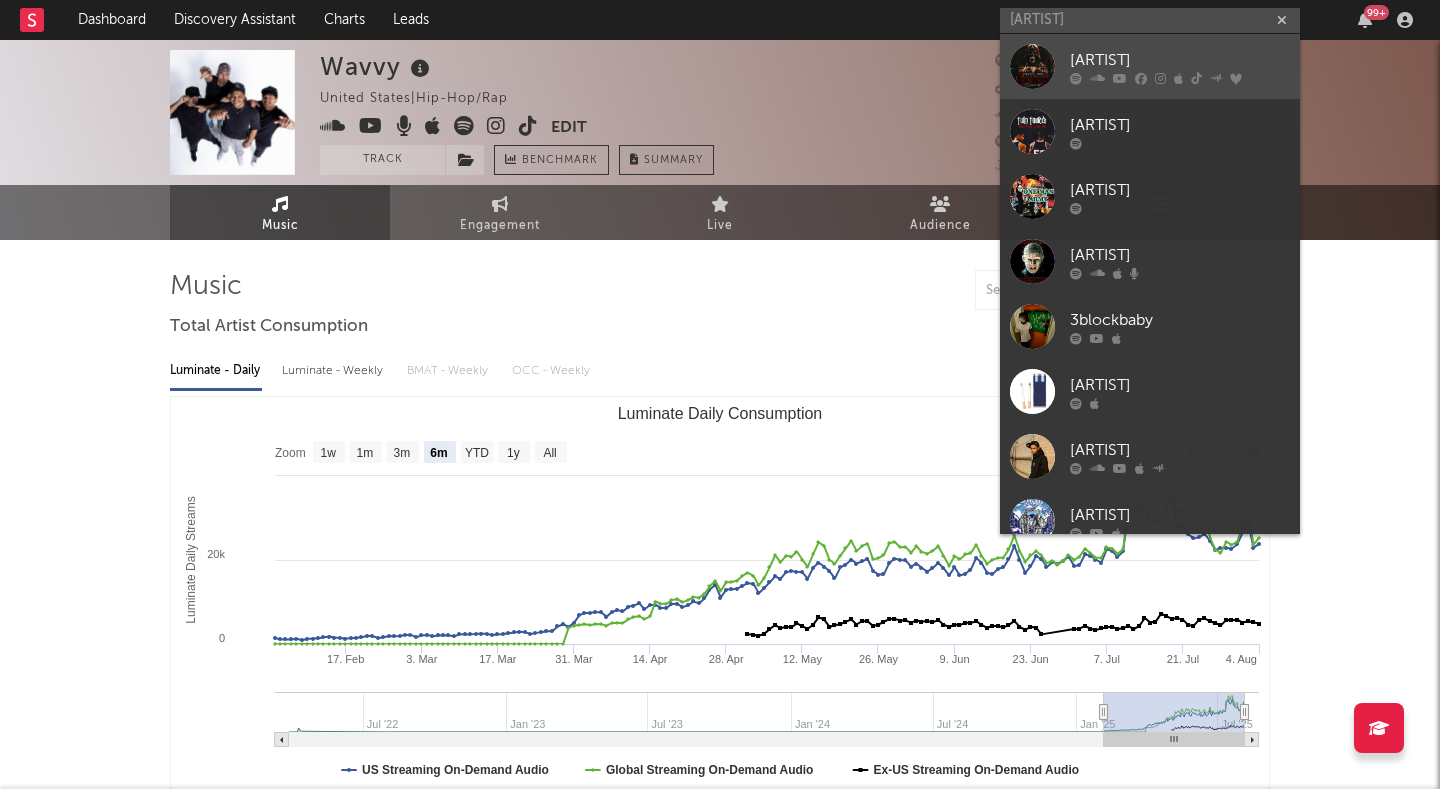 click on "[ARTIST]" at bounding box center (1150, 66) 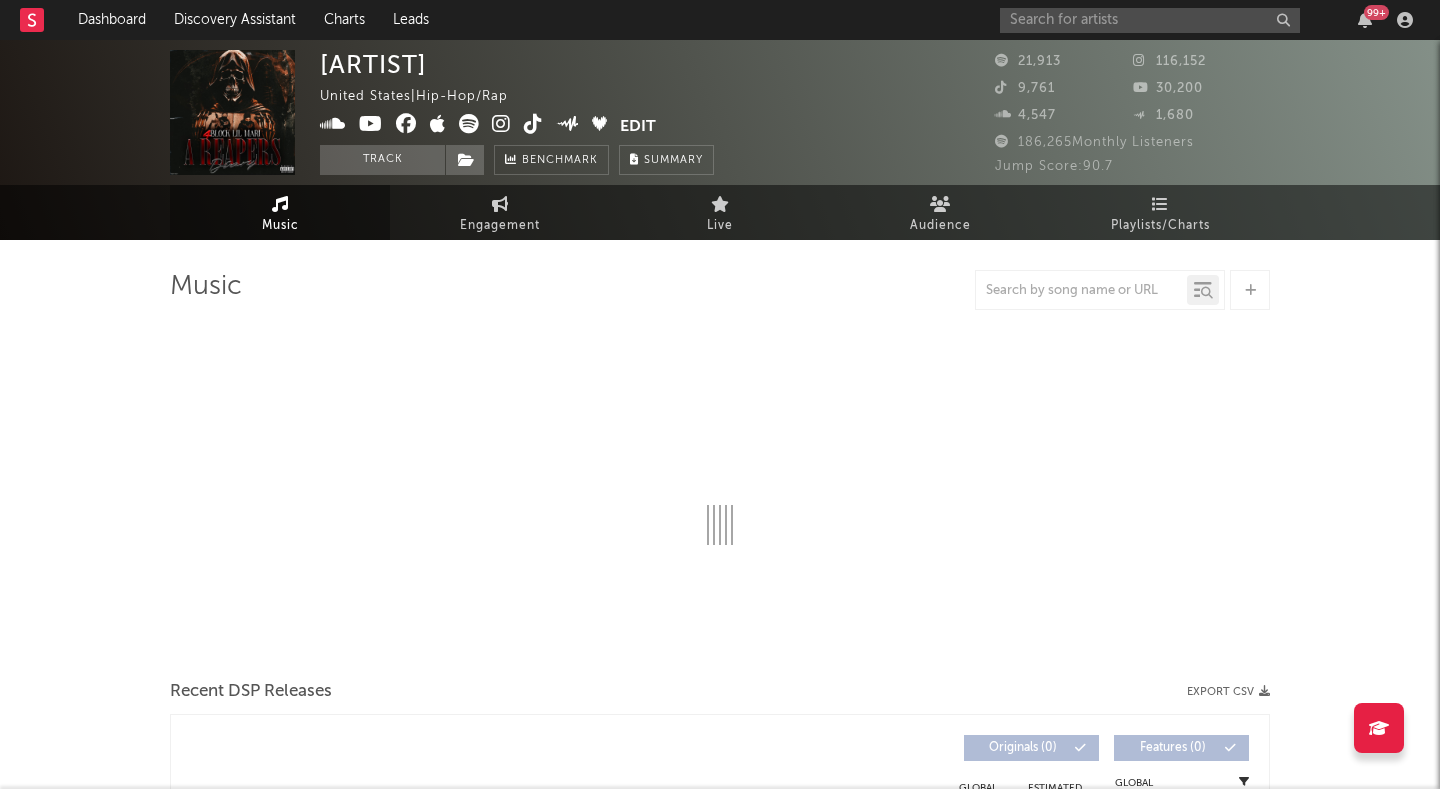 select on "6m" 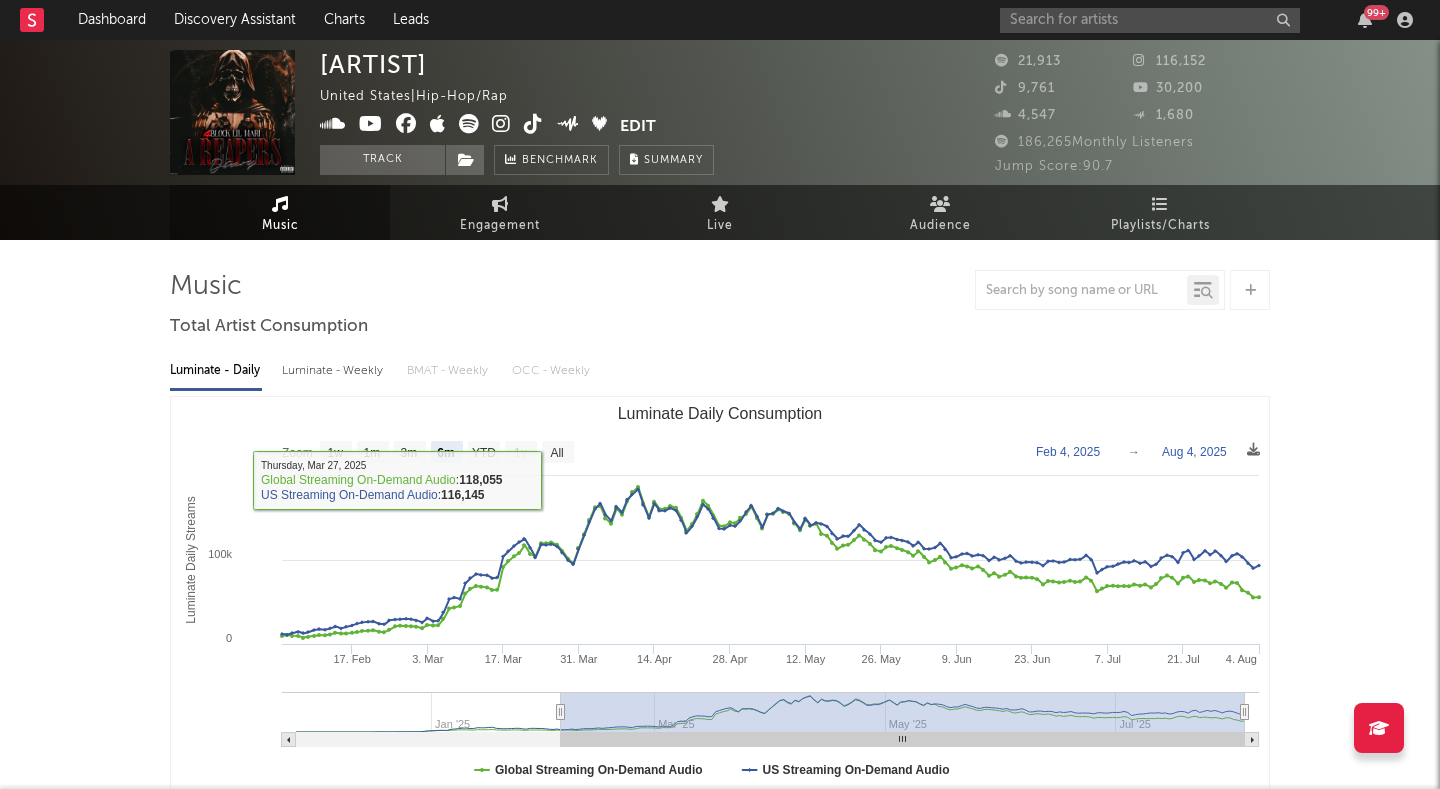 click on "Luminate - Weekly" at bounding box center (334, 371) 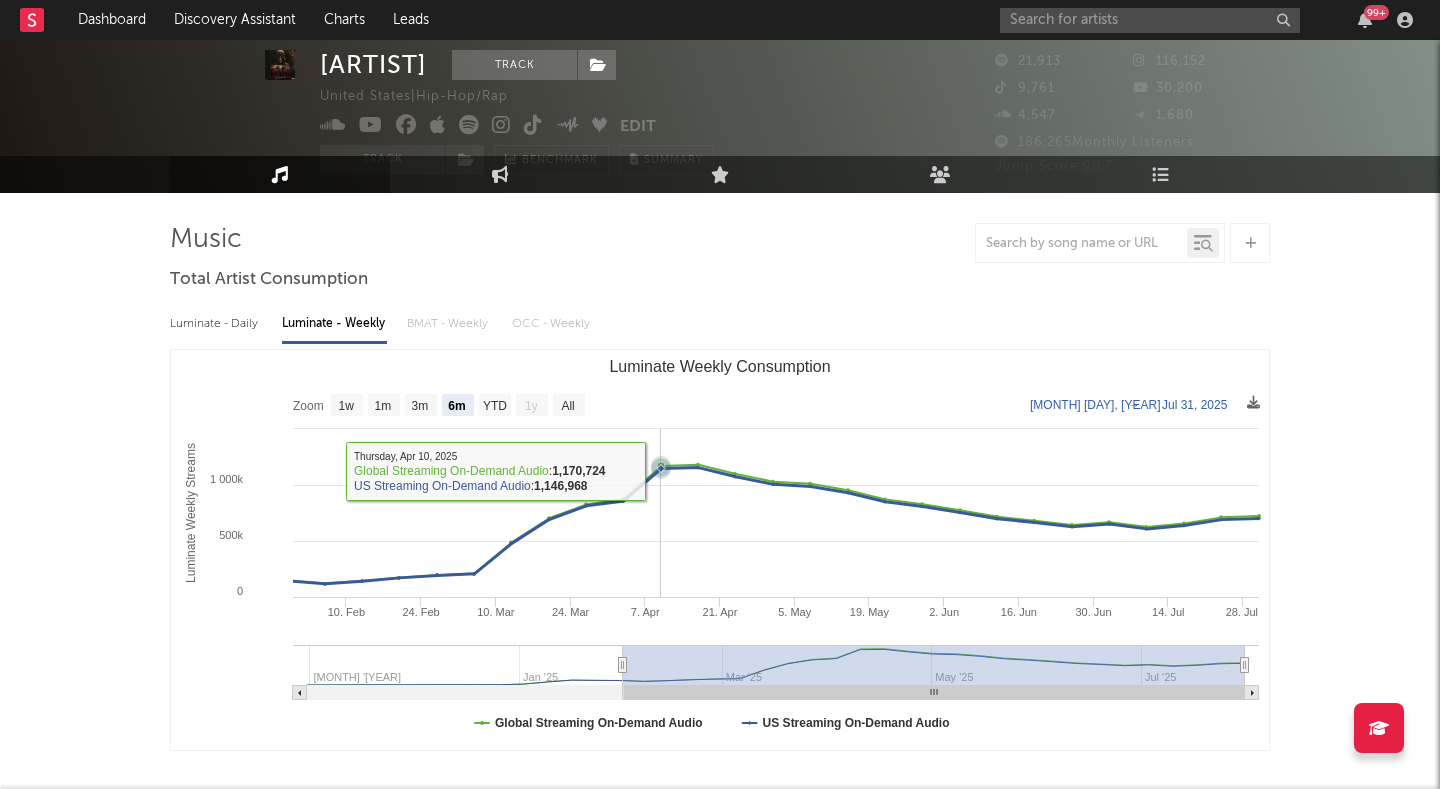 scroll, scrollTop: 49, scrollLeft: 0, axis: vertical 